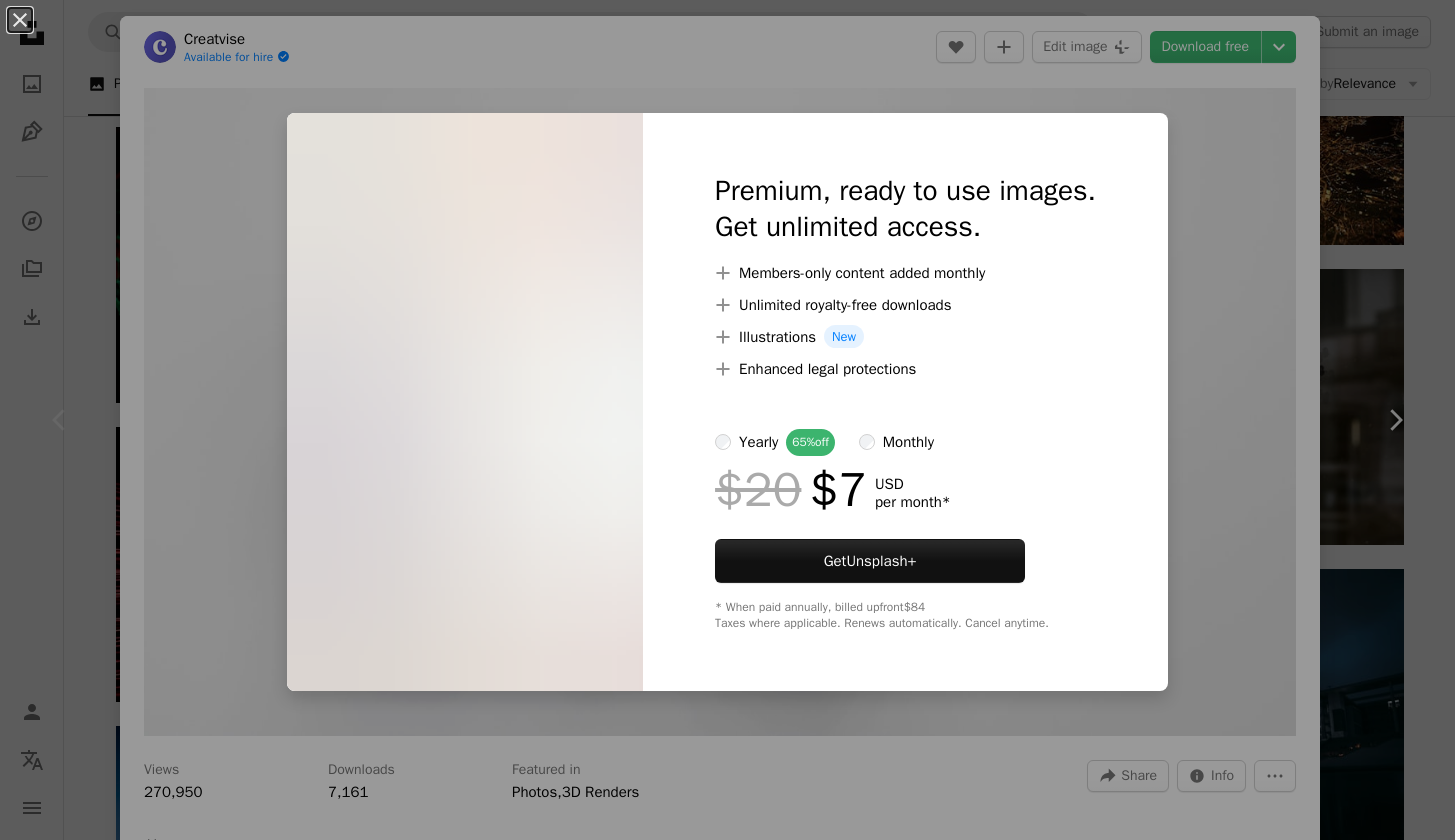 scroll, scrollTop: 7195, scrollLeft: 0, axis: vertical 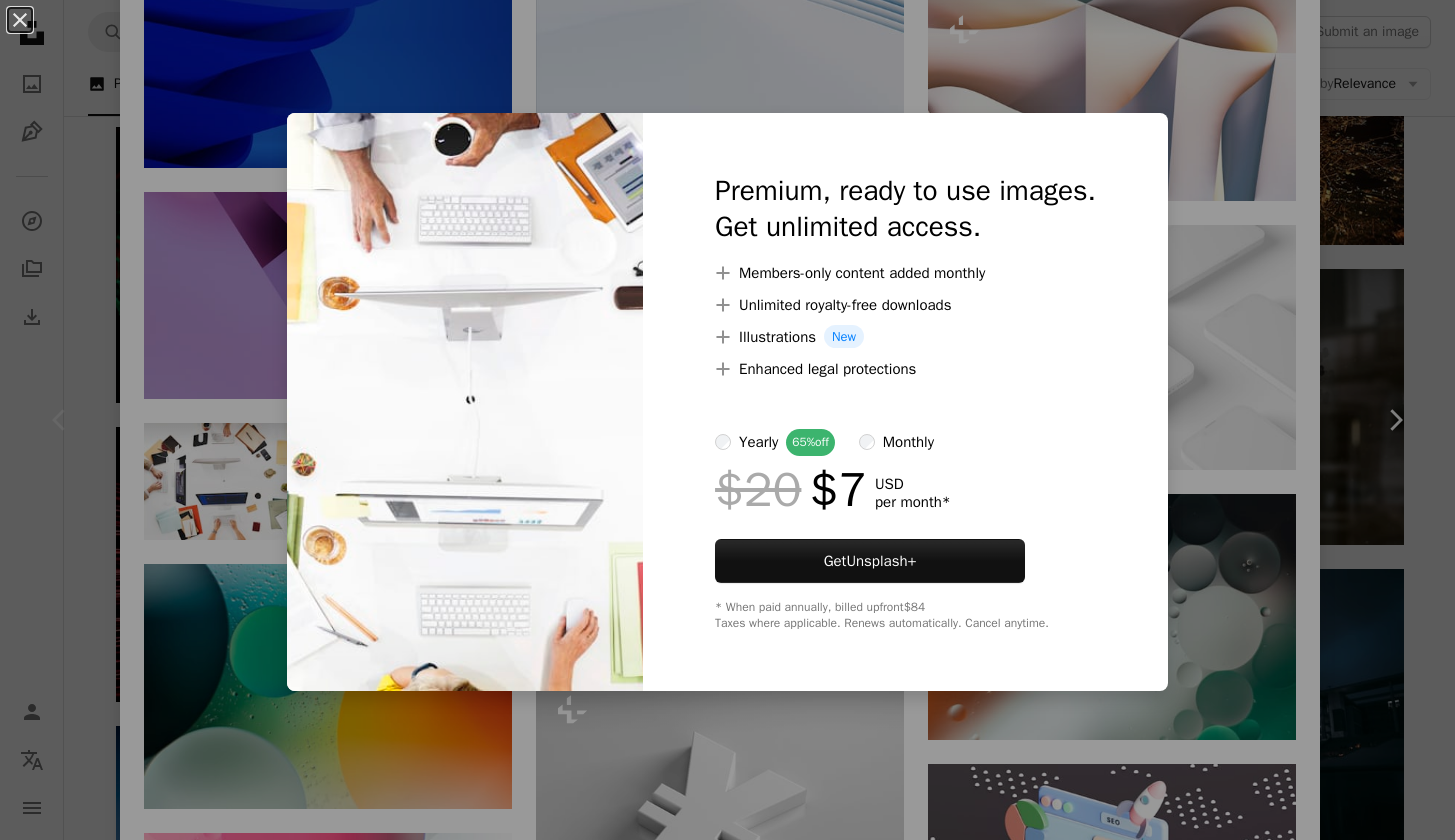 click on "An X shape Premium, ready to use images. Get unlimited access. A plus sign Members-only content added monthly A plus sign Unlimited royalty-free downloads A plus sign Illustrations  New A plus sign Enhanced legal protections yearly 65%  off monthly $20   $7 USD per month * Get  Unsplash+ * When paid annually, billed upfront  $84 Taxes where applicable. Renews automatically. Cancel anytime." at bounding box center (727, 420) 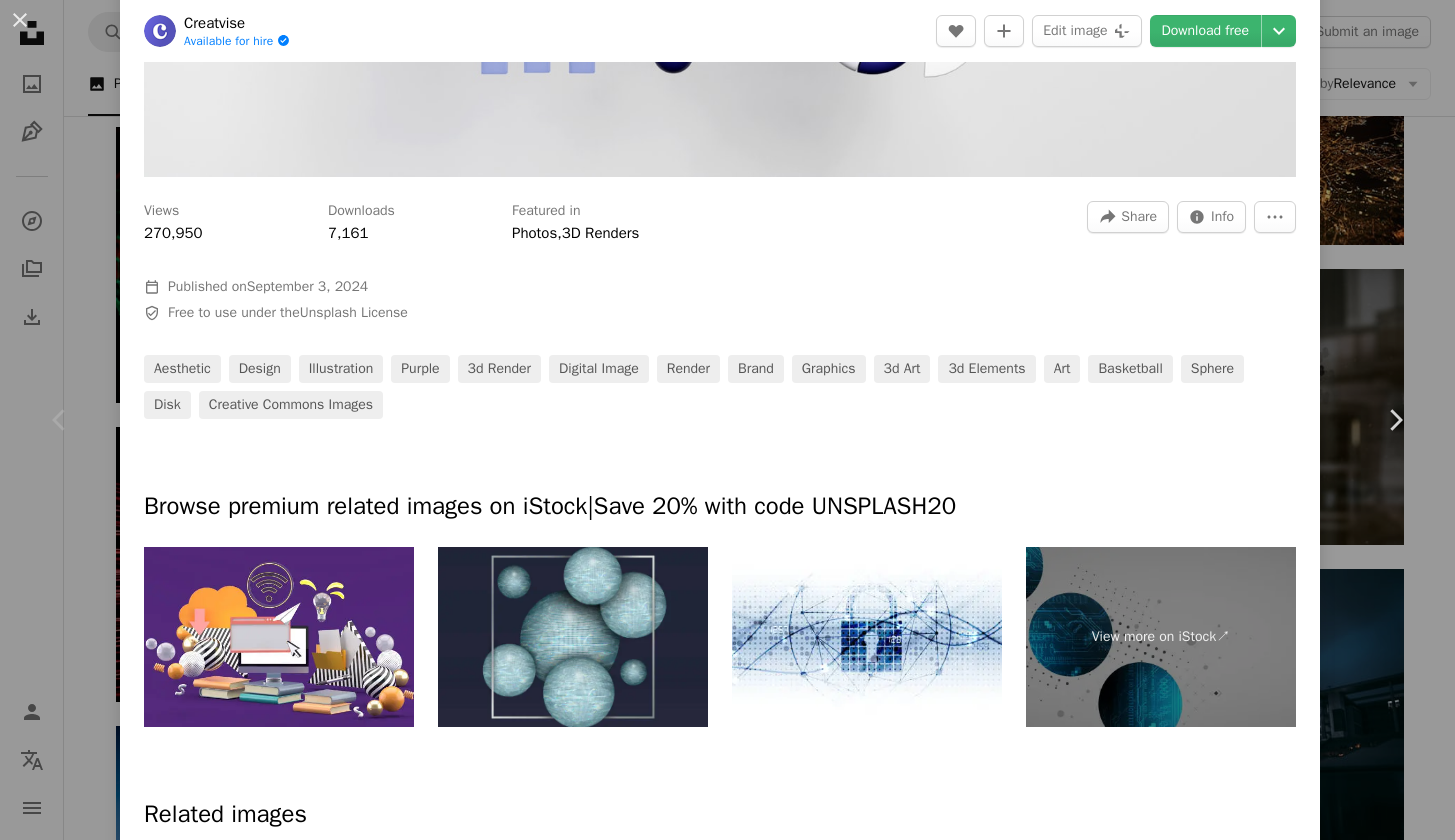 scroll, scrollTop: 620, scrollLeft: 0, axis: vertical 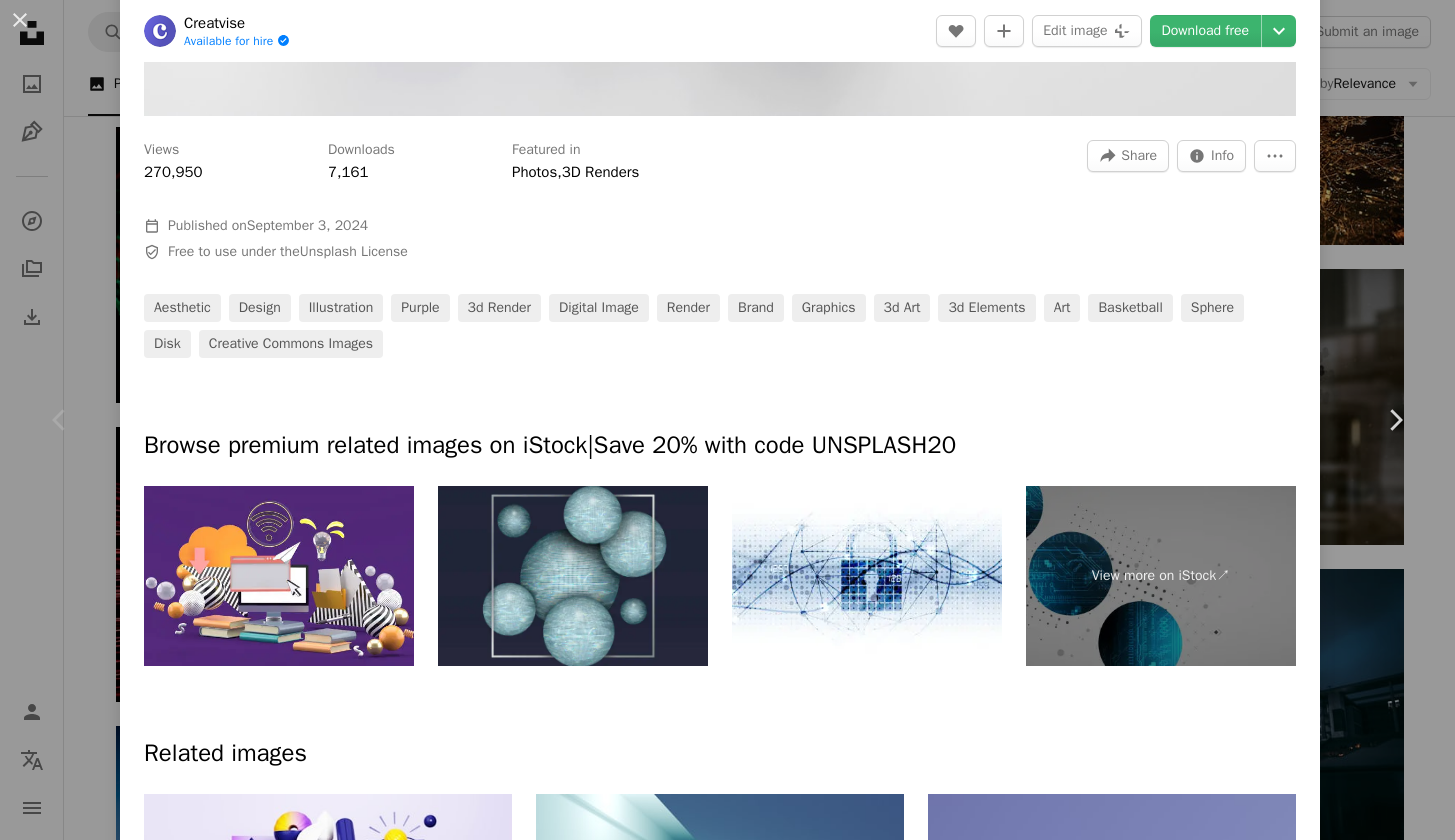 click on "Chevron left" at bounding box center [60, 420] 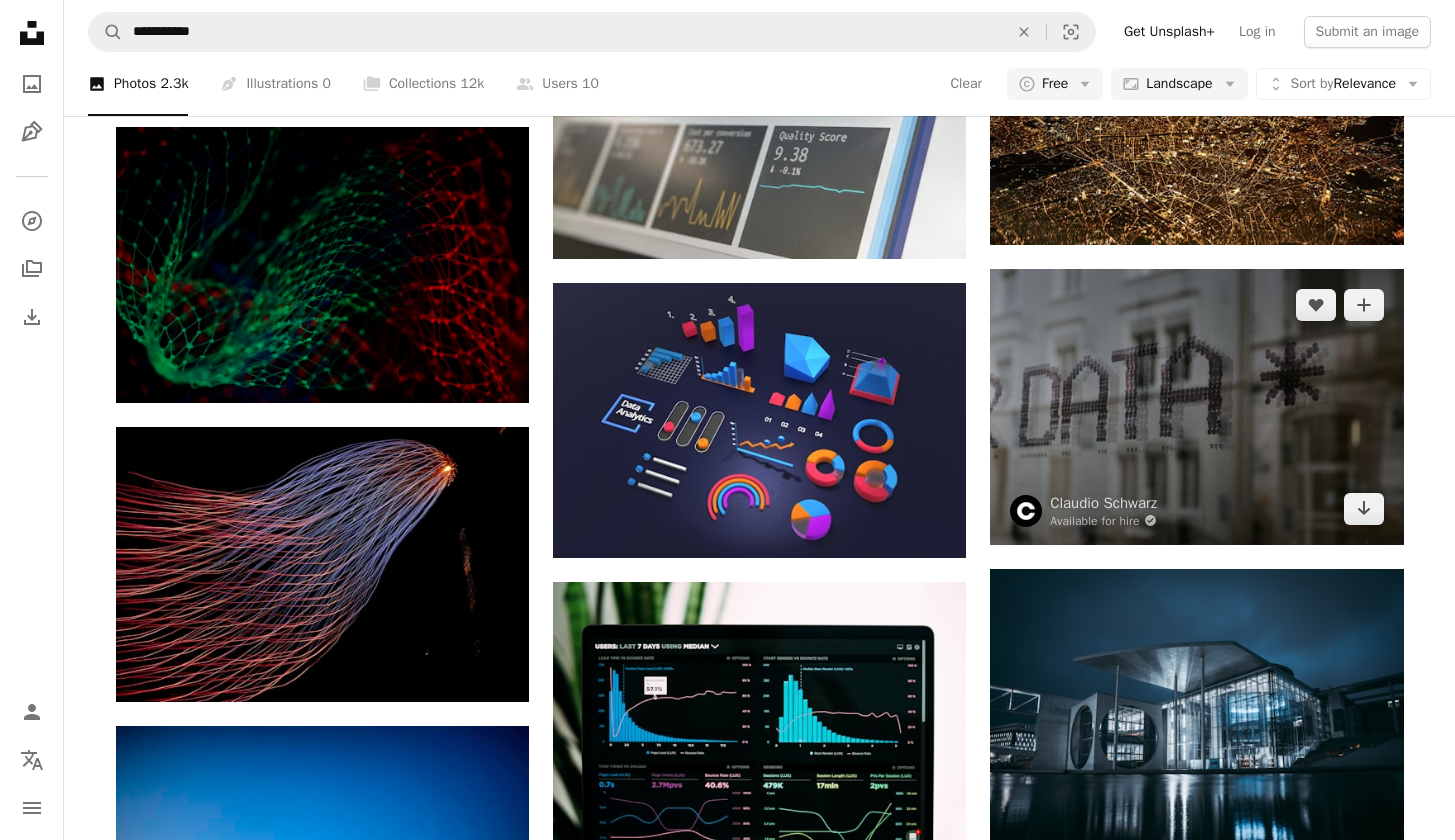 click at bounding box center (1196, 406) 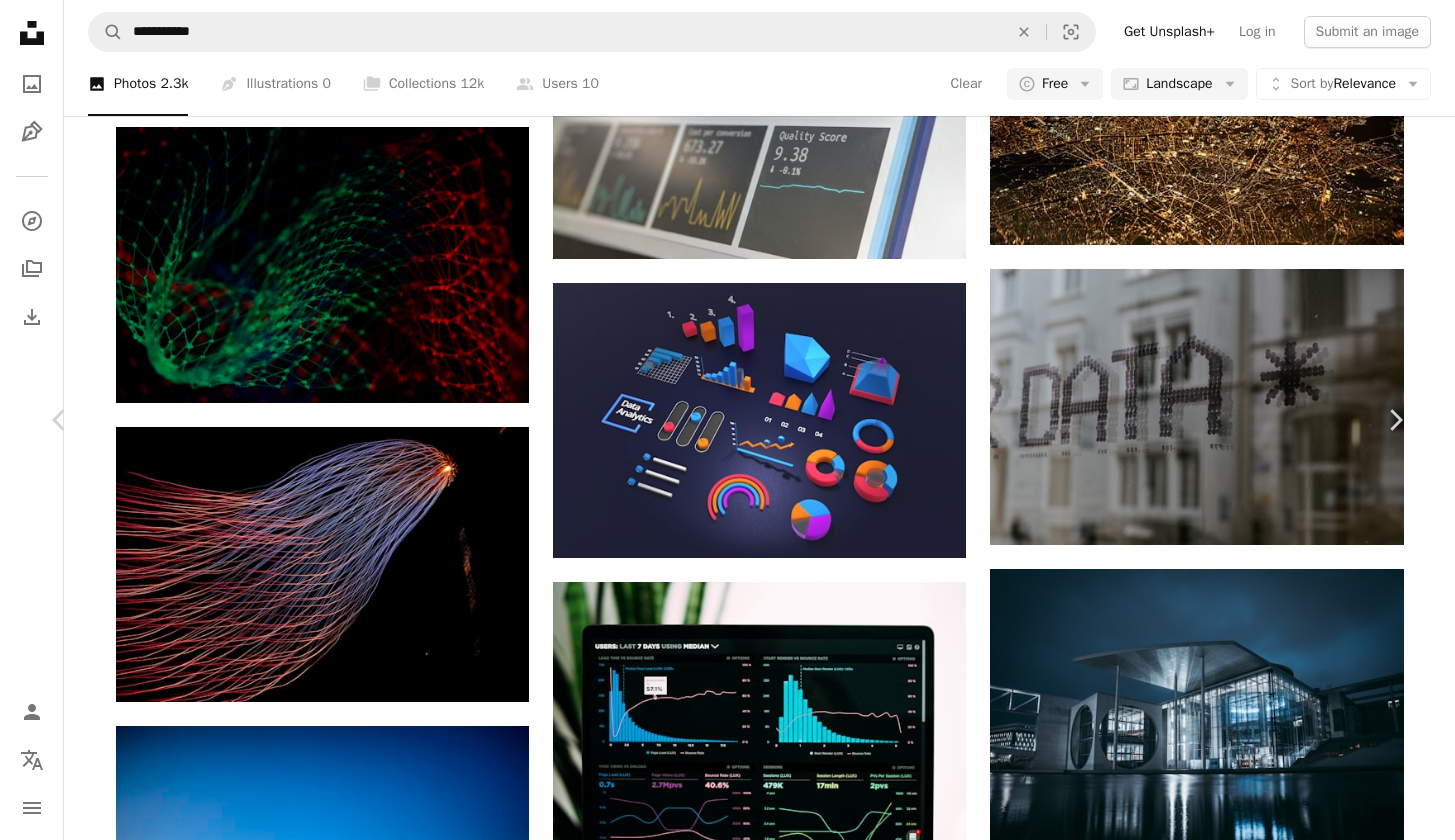scroll, scrollTop: 5553, scrollLeft: 0, axis: vertical 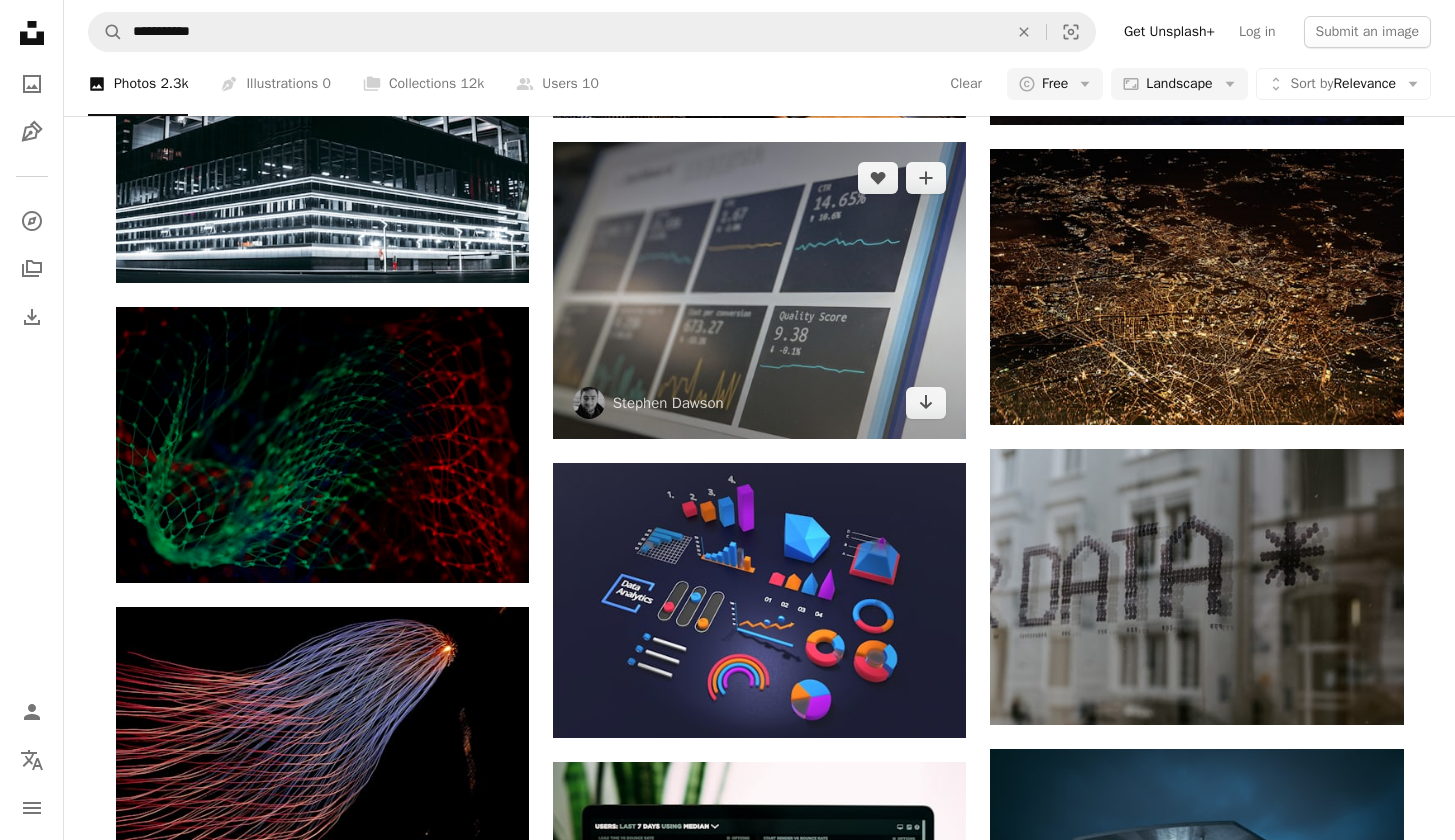 click at bounding box center (759, 291) 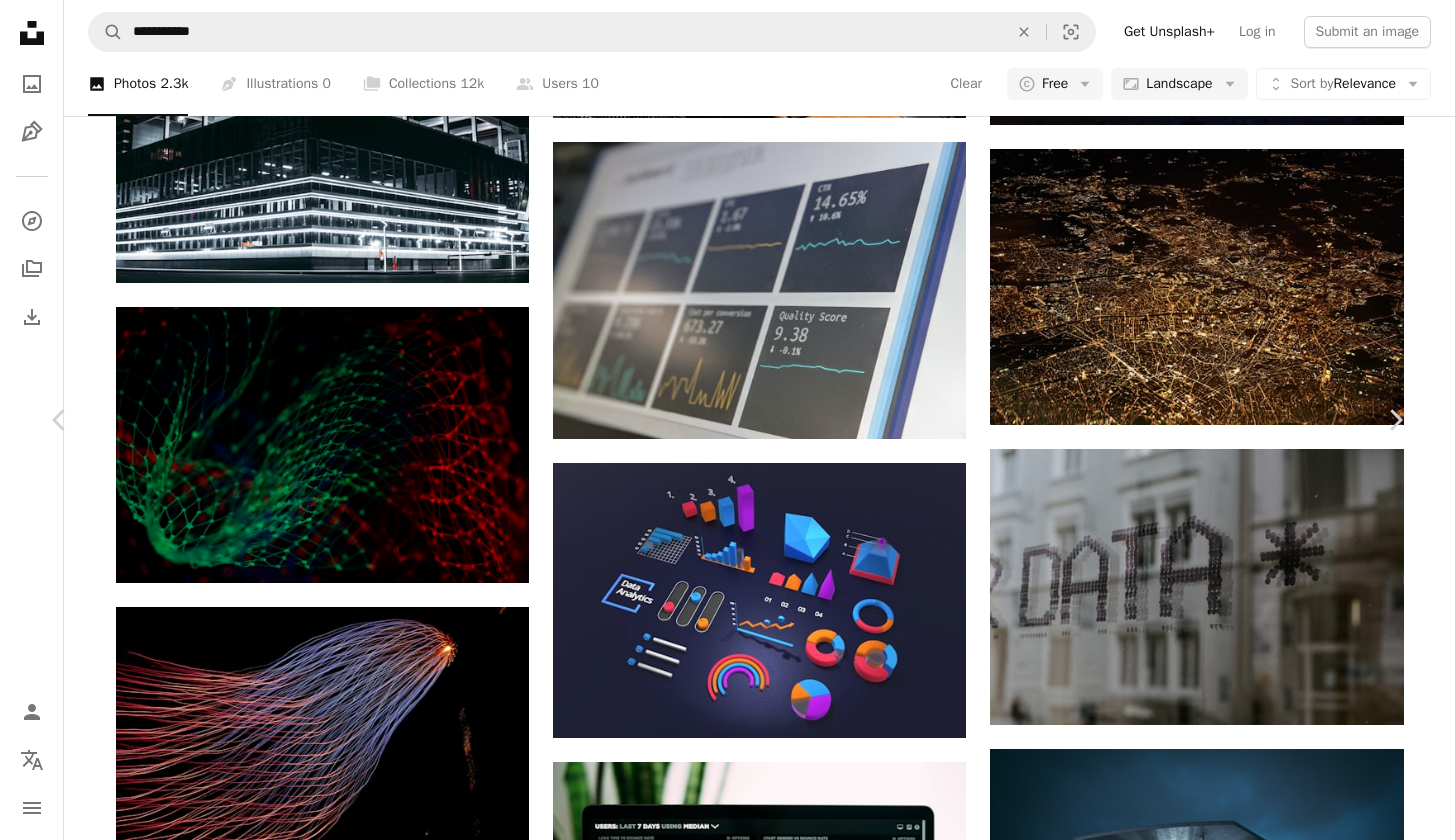 scroll, scrollTop: 0, scrollLeft: 0, axis: both 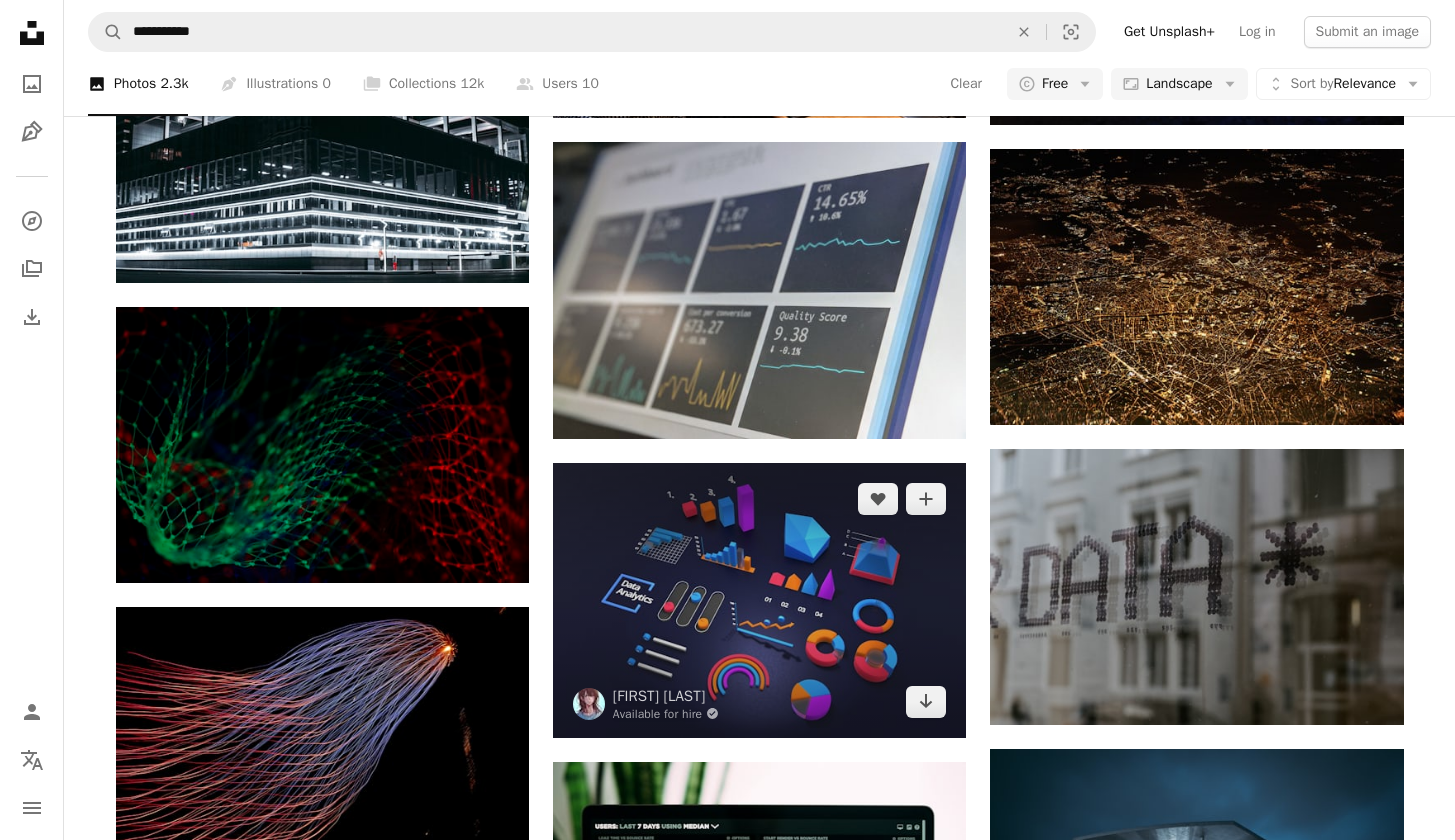 click at bounding box center [759, 600] 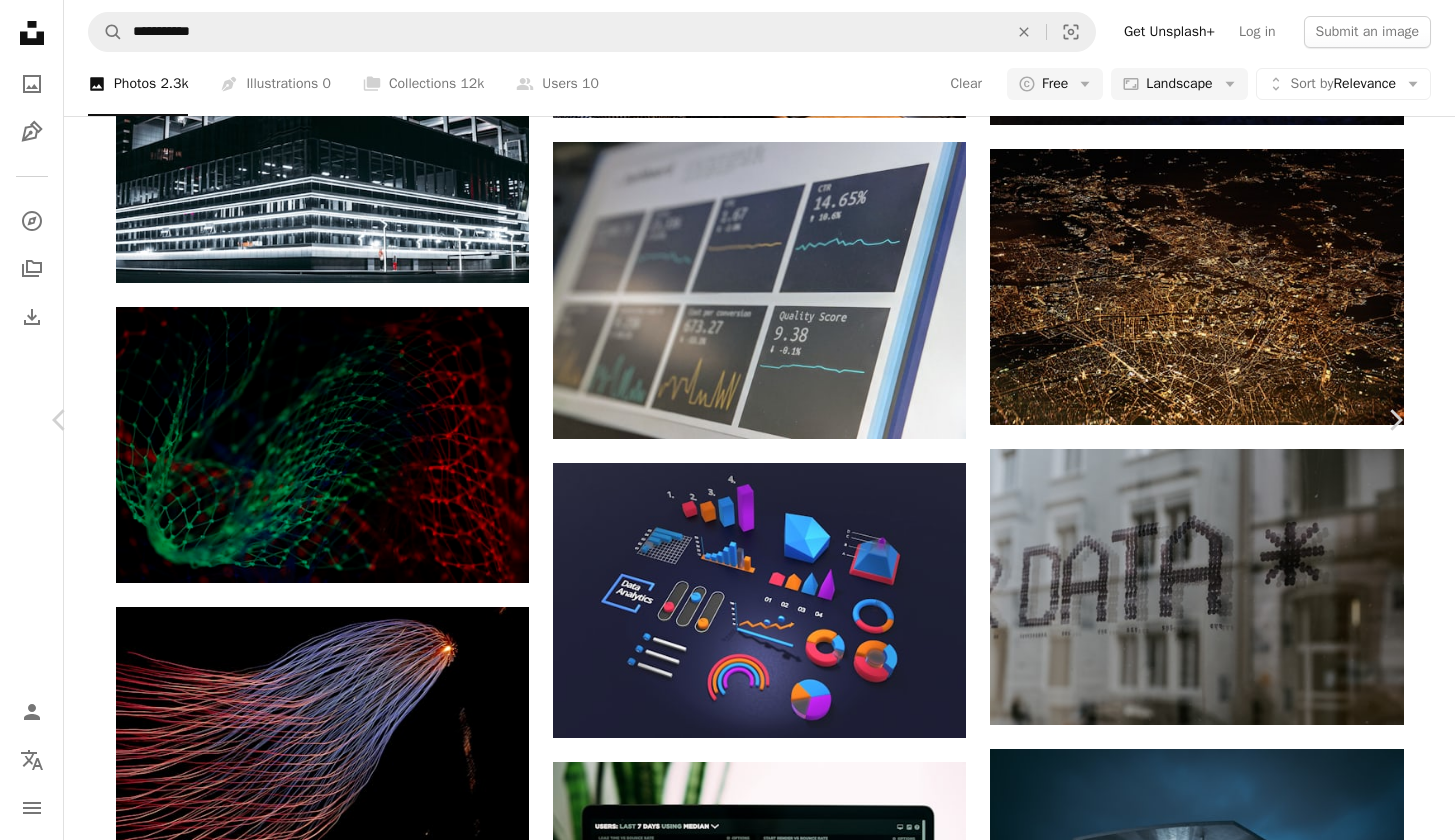scroll, scrollTop: 1831, scrollLeft: 0, axis: vertical 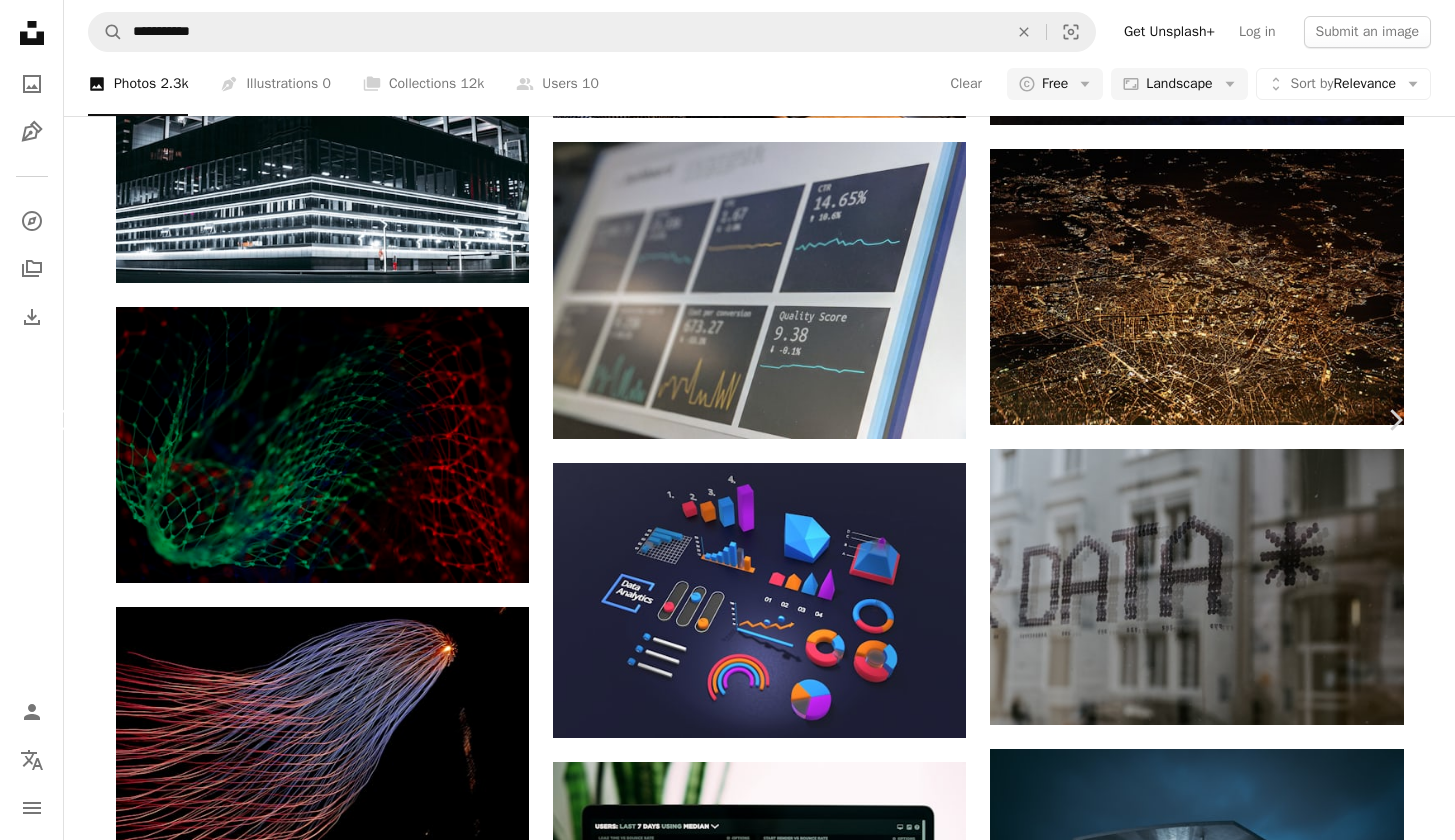 click on "Chevron left" at bounding box center [60, 420] 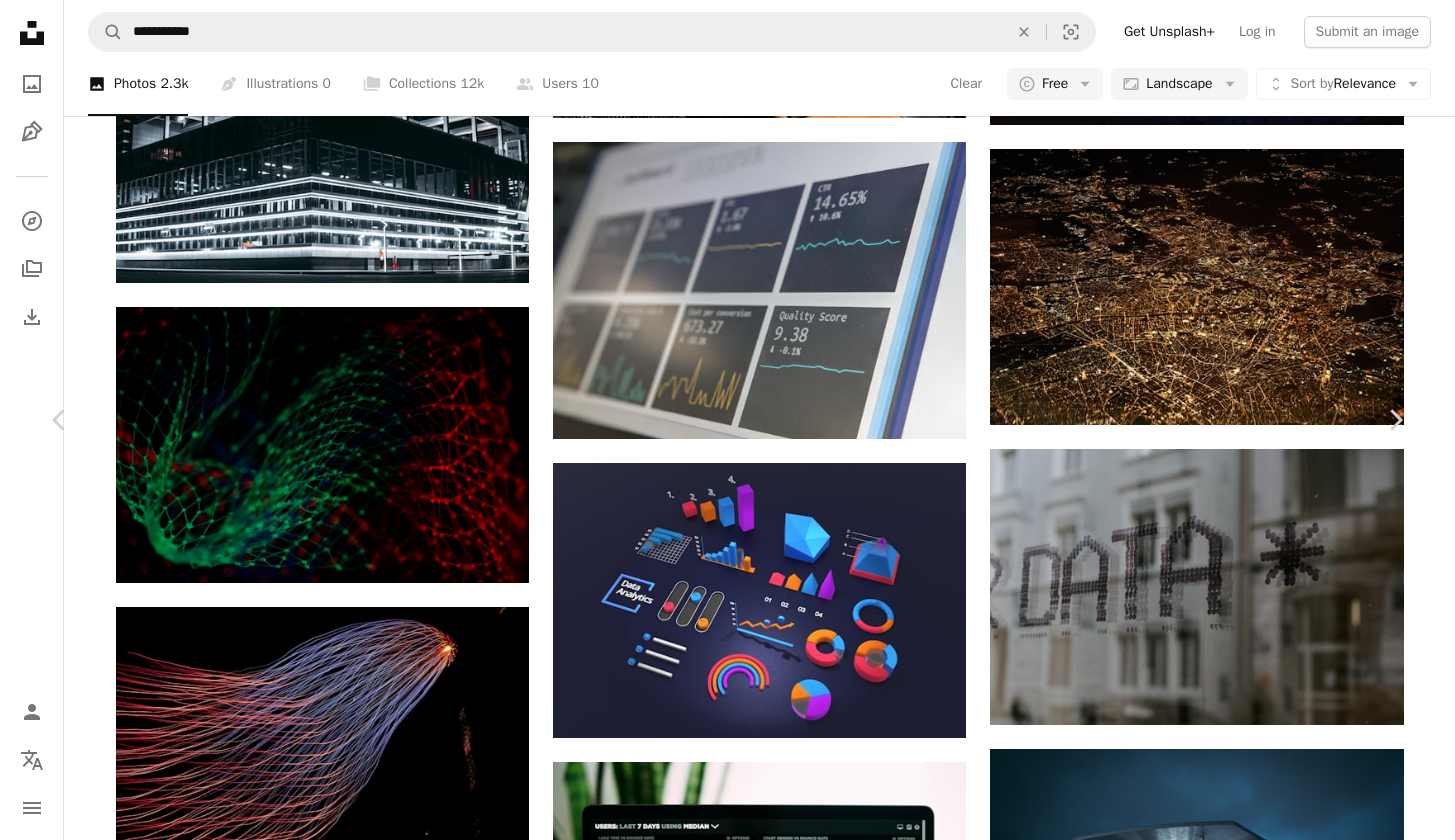 scroll, scrollTop: 0, scrollLeft: 0, axis: both 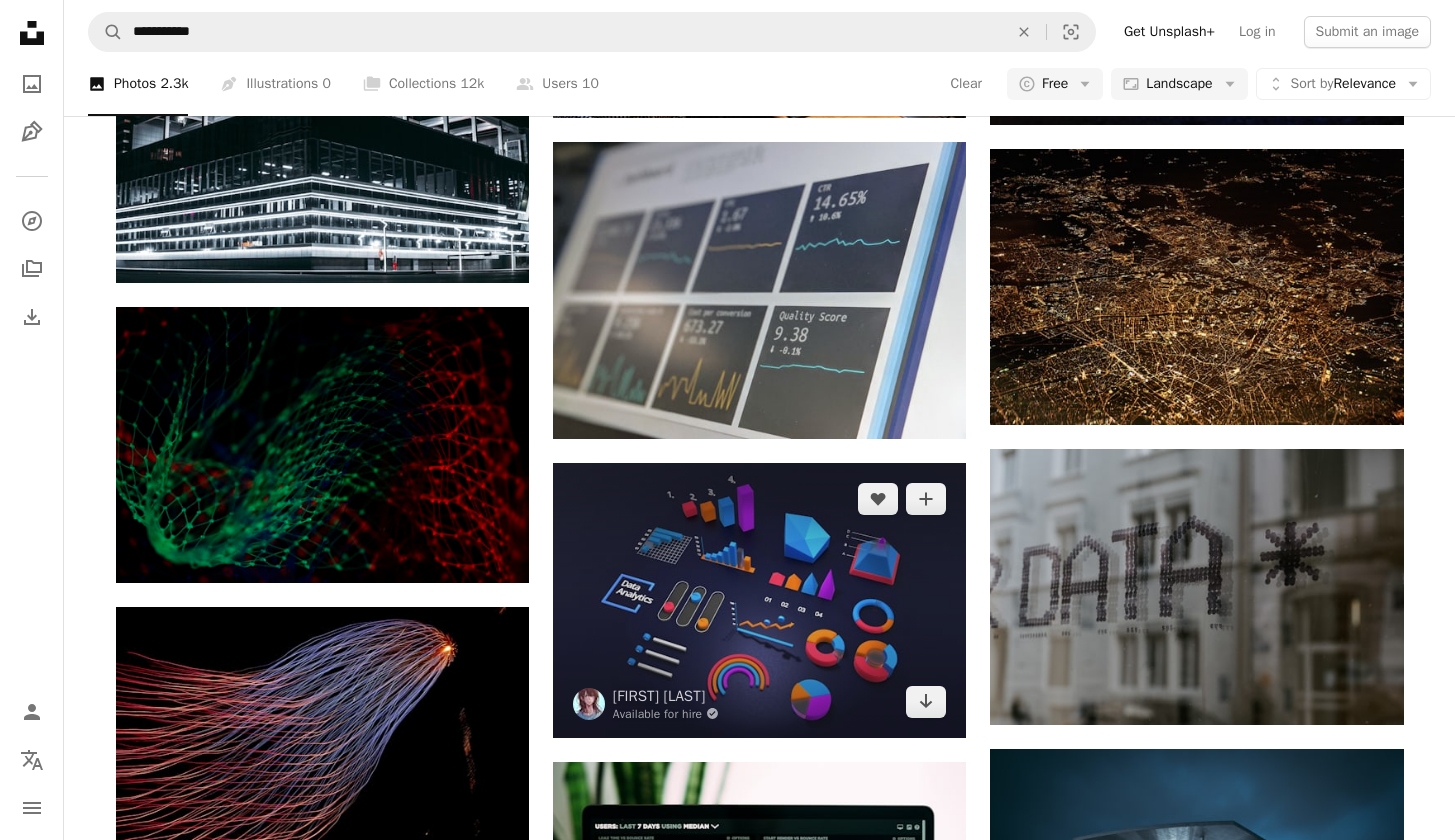 click at bounding box center [759, 600] 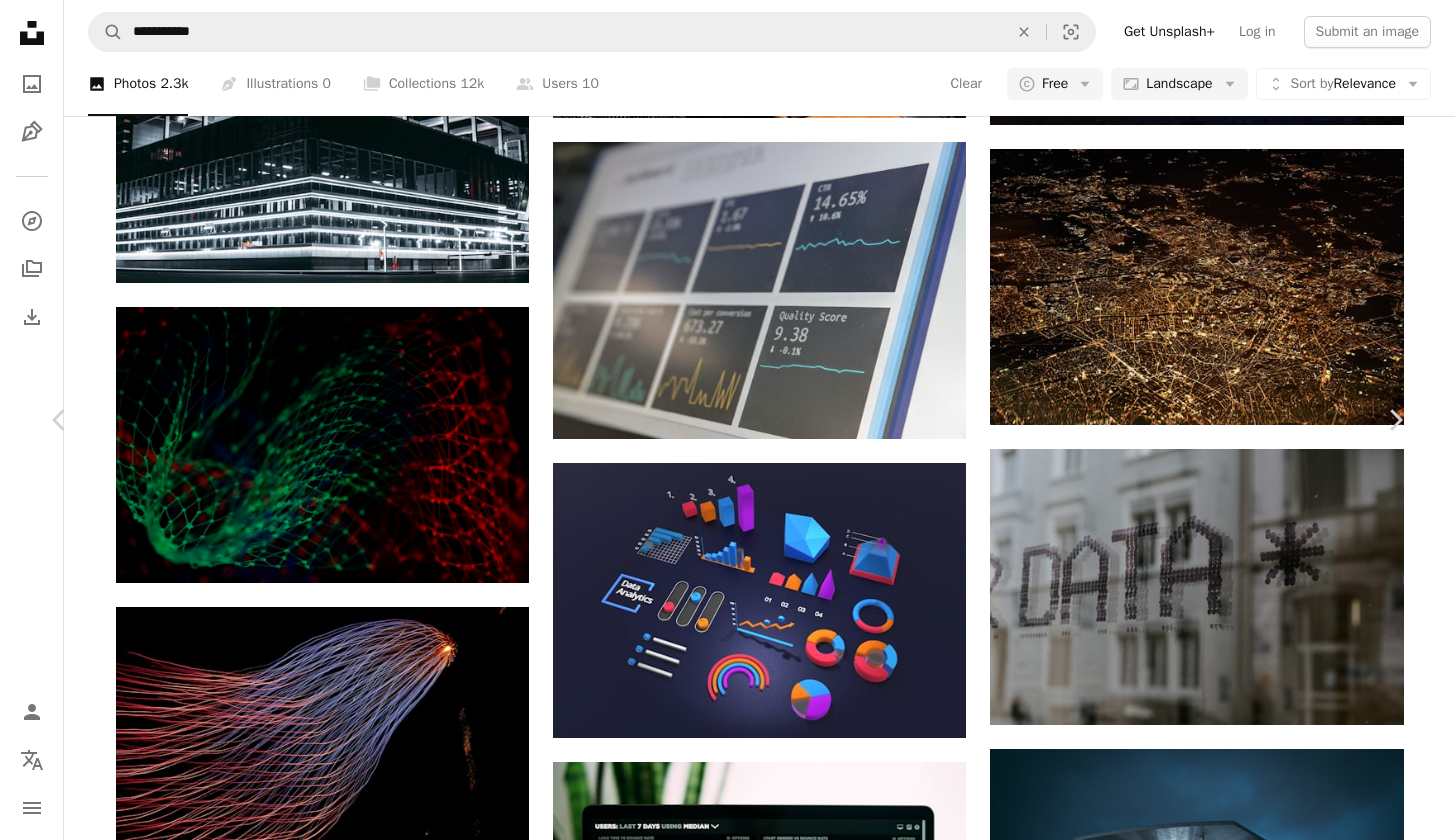 scroll, scrollTop: 665, scrollLeft: 0, axis: vertical 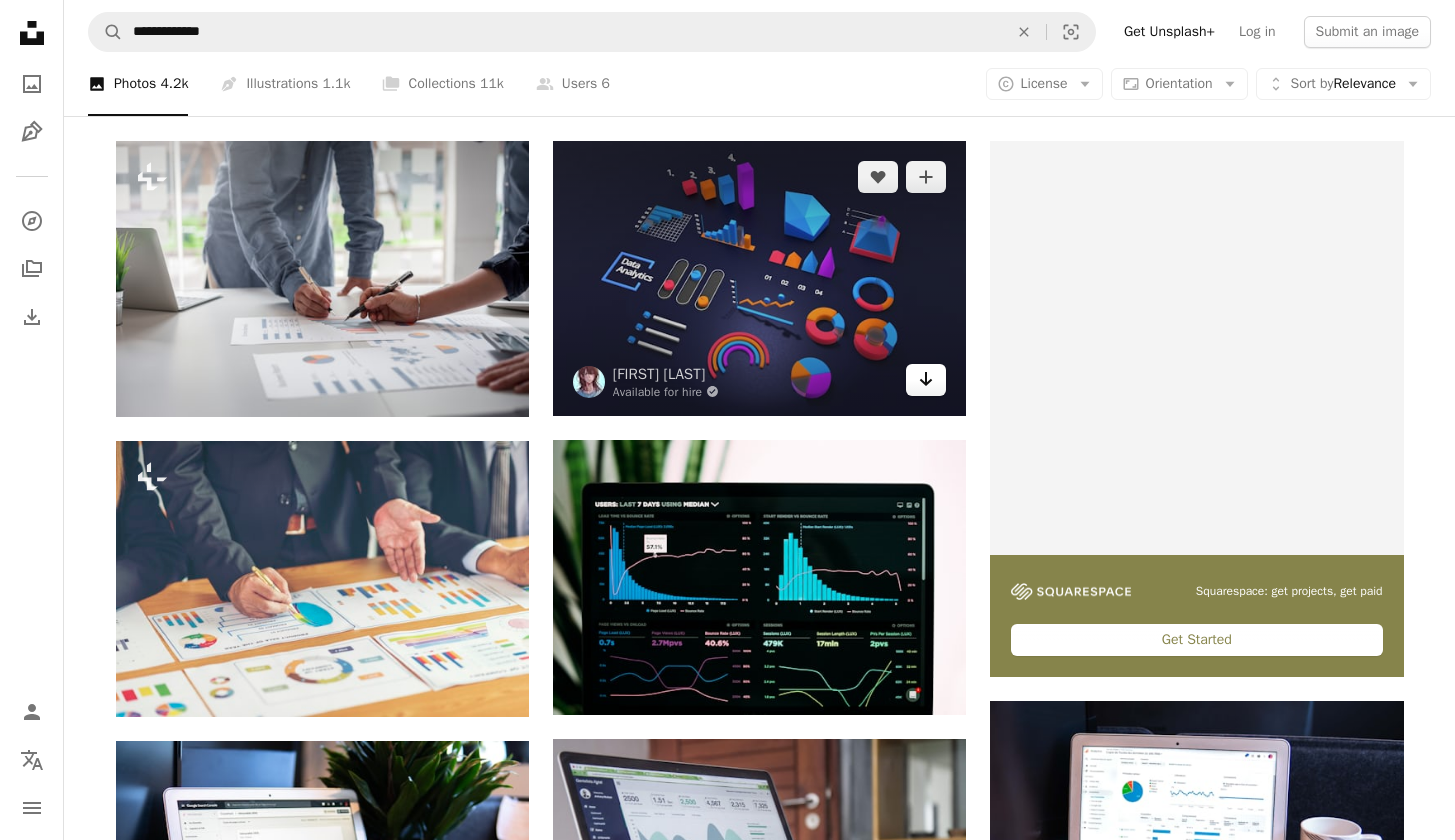 click on "Arrow pointing down" 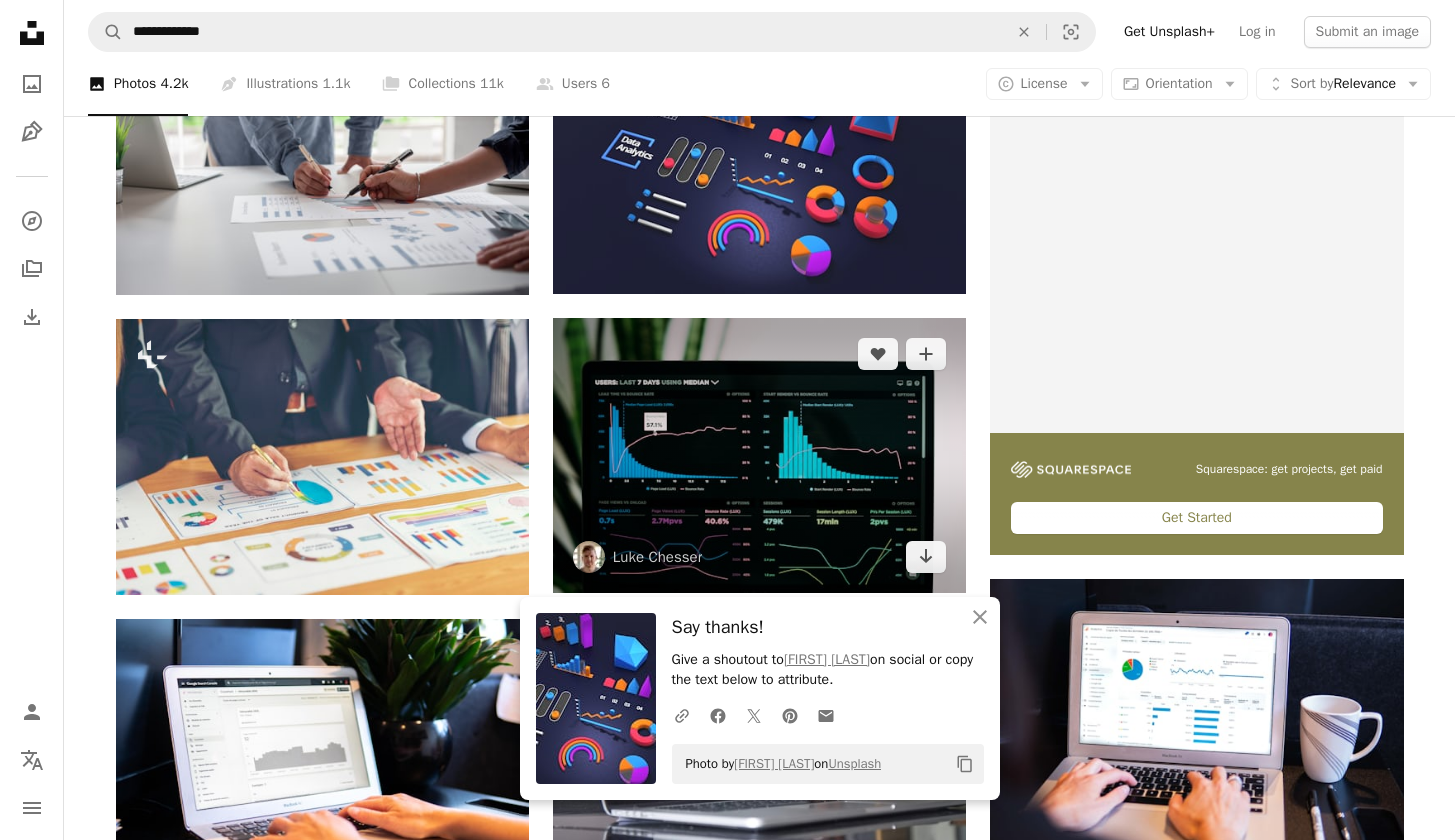 scroll, scrollTop: 651, scrollLeft: 0, axis: vertical 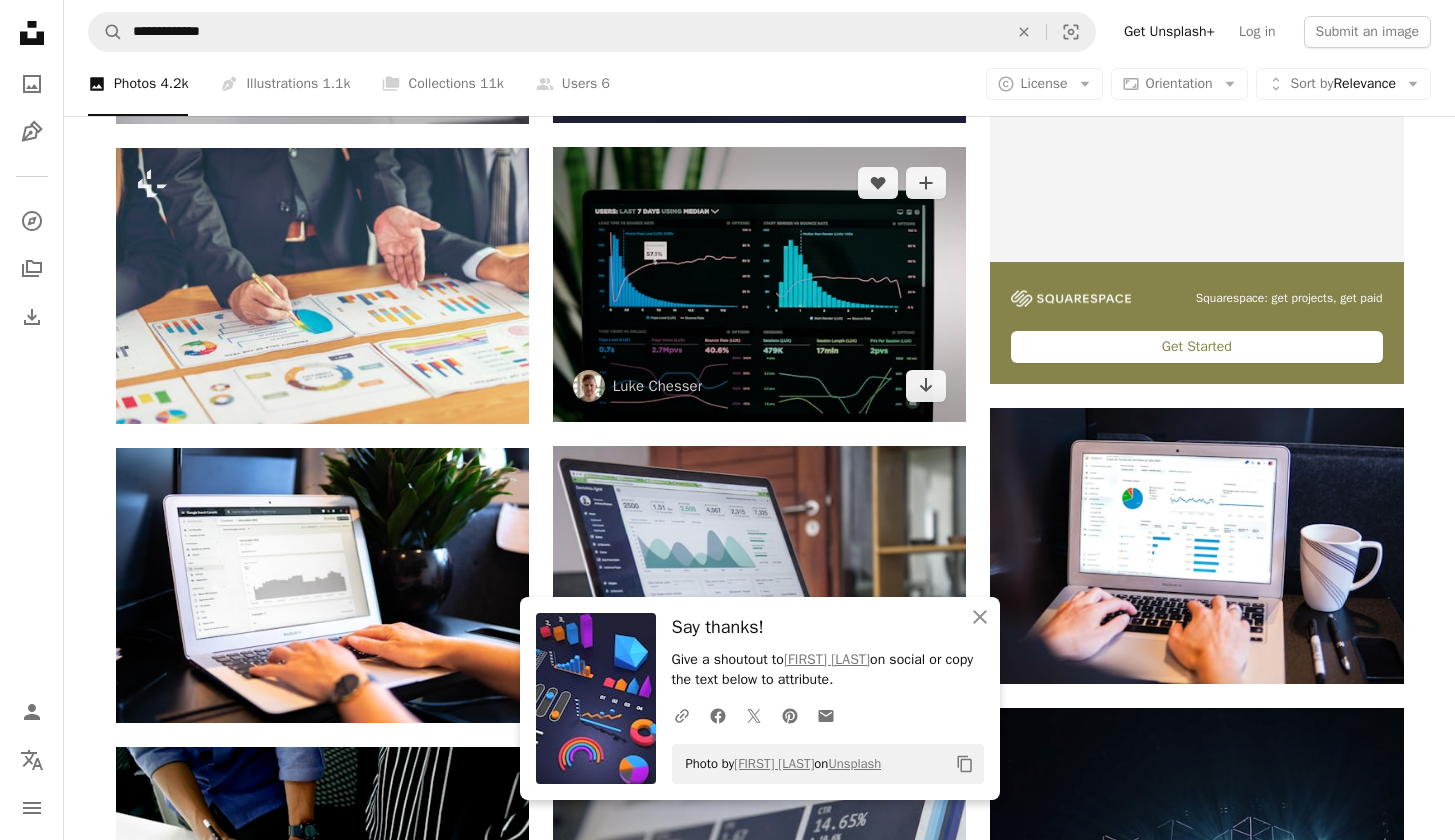 click at bounding box center [759, 284] 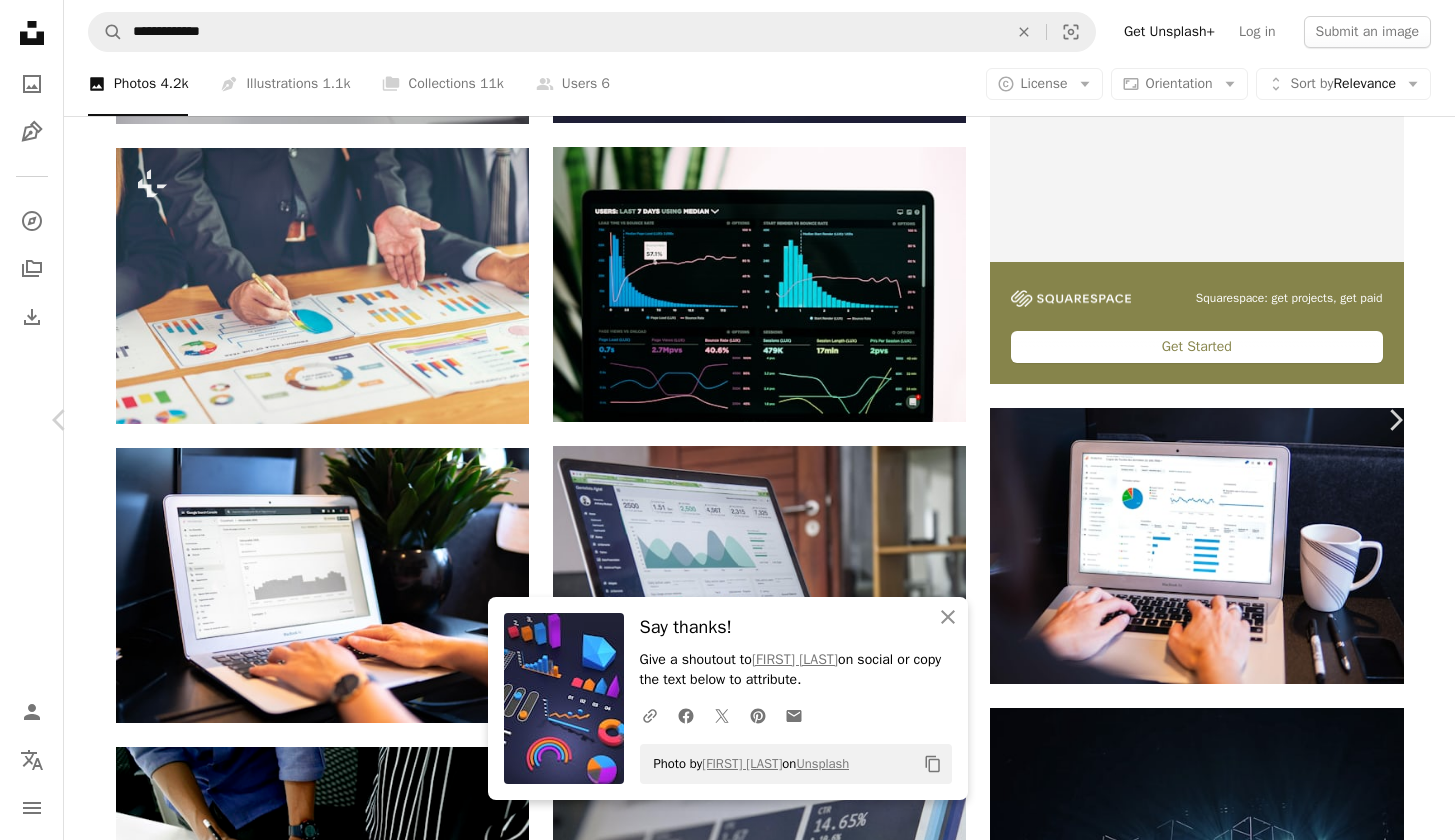 scroll, scrollTop: 706, scrollLeft: 0, axis: vertical 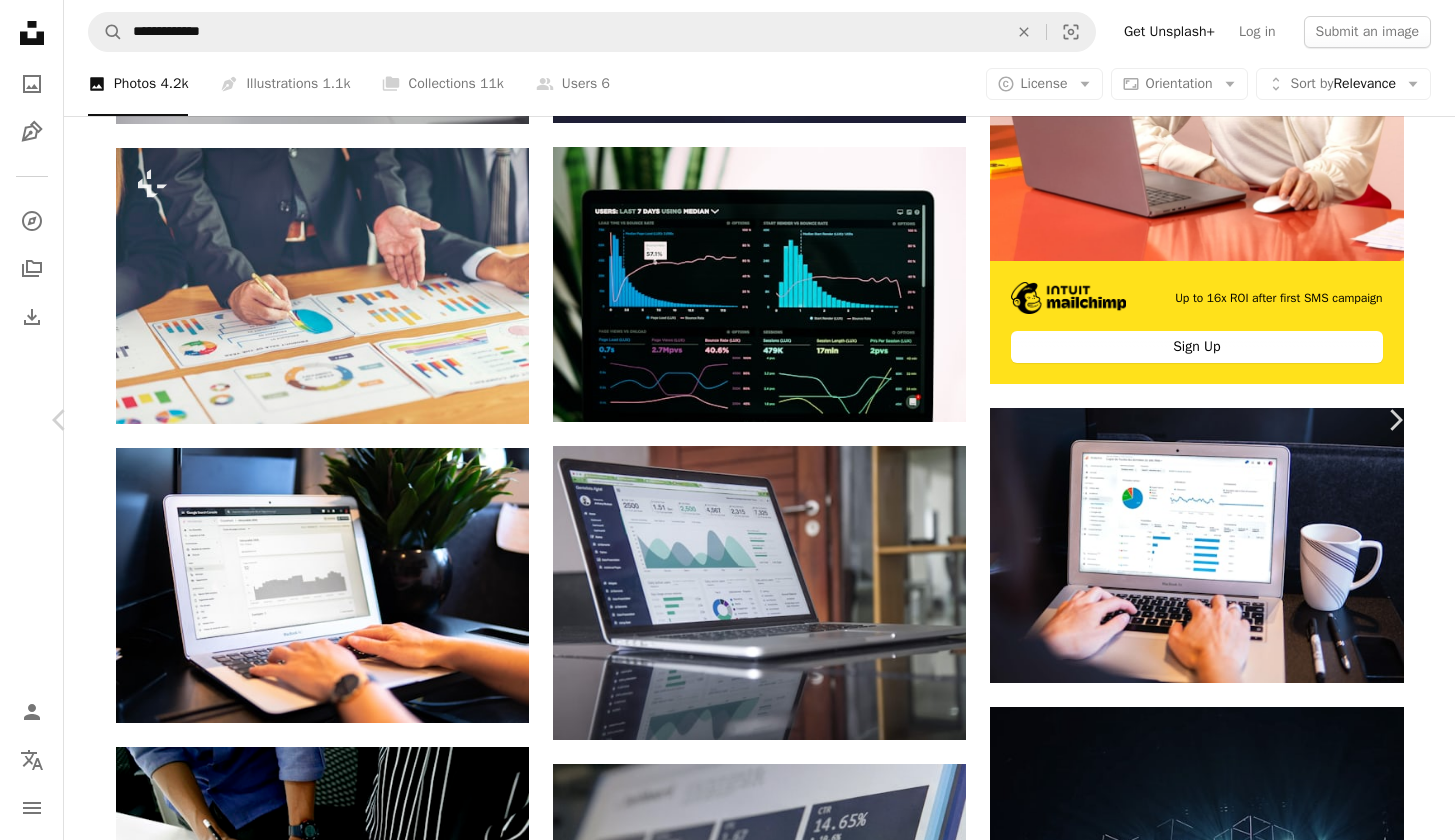 click on "pie chart" at bounding box center (361, 5167) 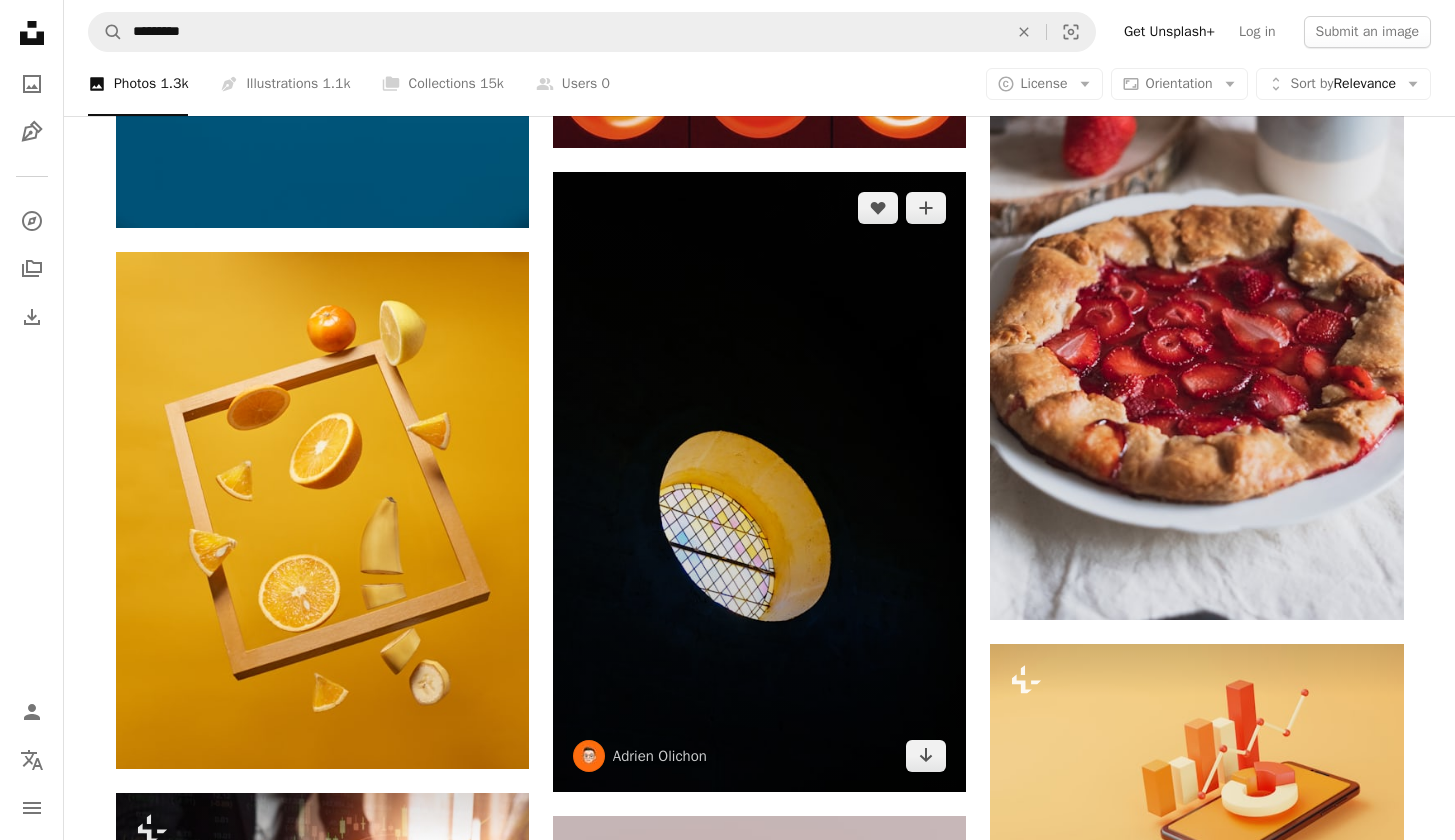 scroll, scrollTop: 12213, scrollLeft: 0, axis: vertical 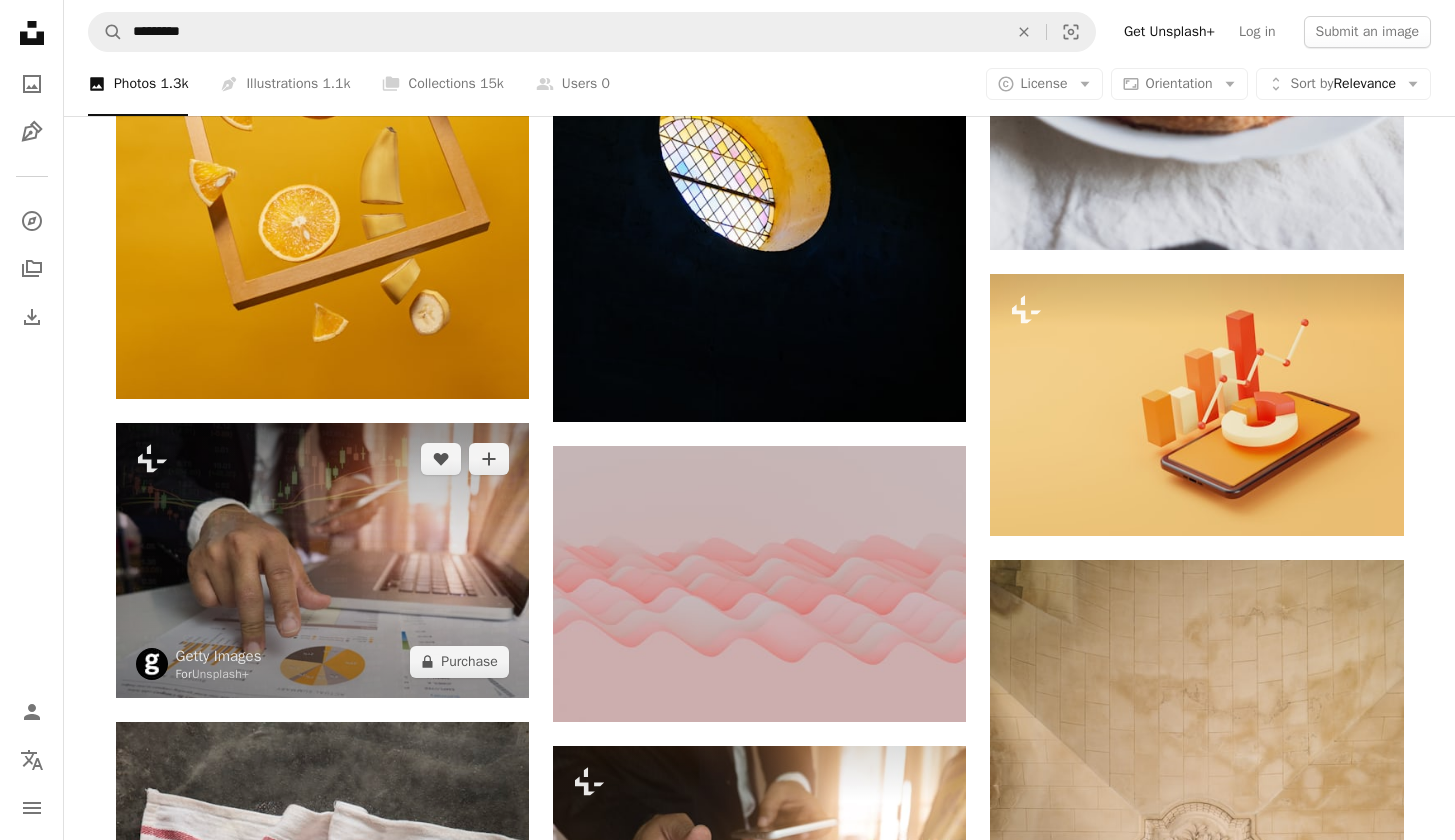 click at bounding box center [322, 560] 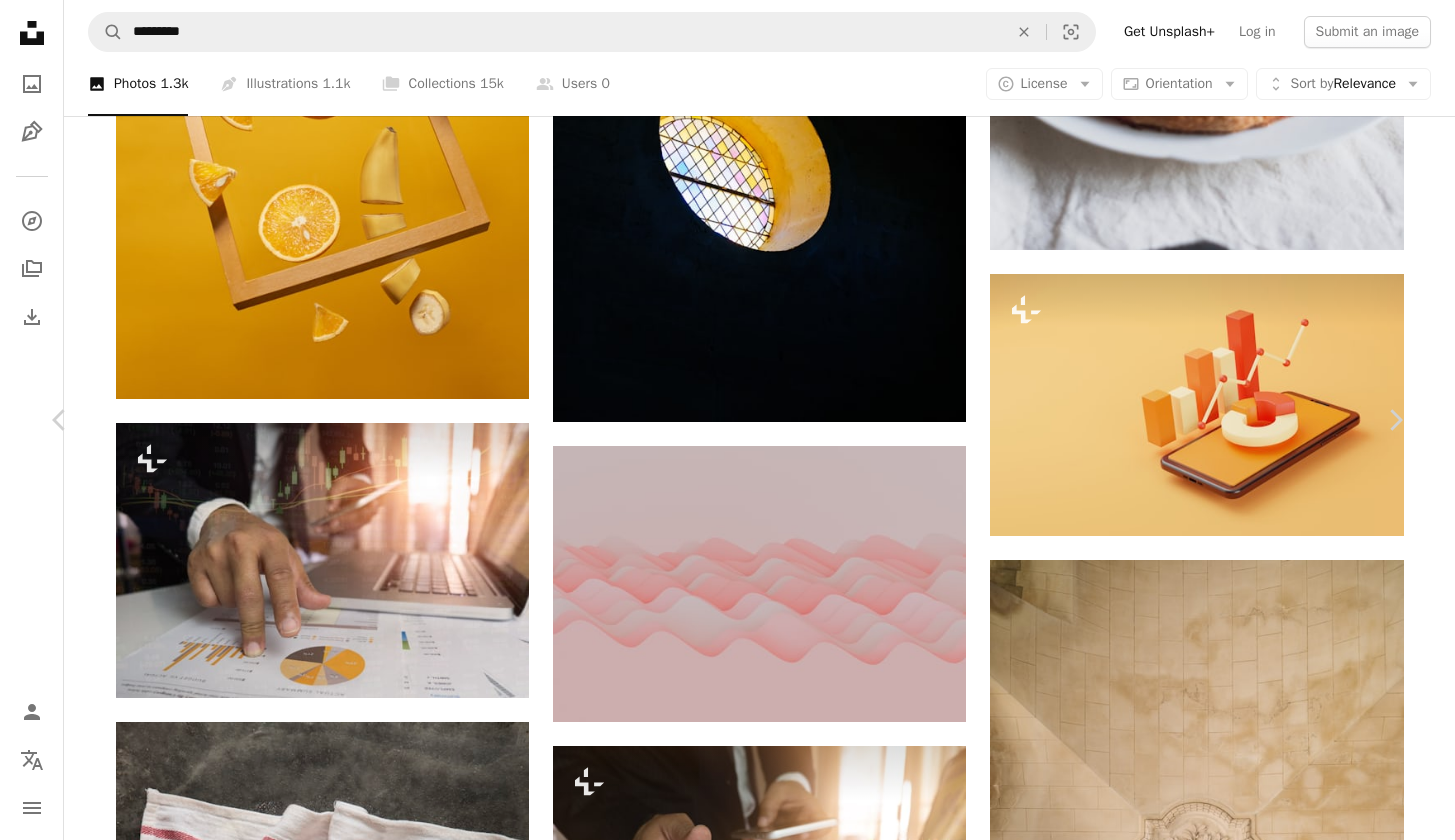 scroll, scrollTop: 691, scrollLeft: 0, axis: vertical 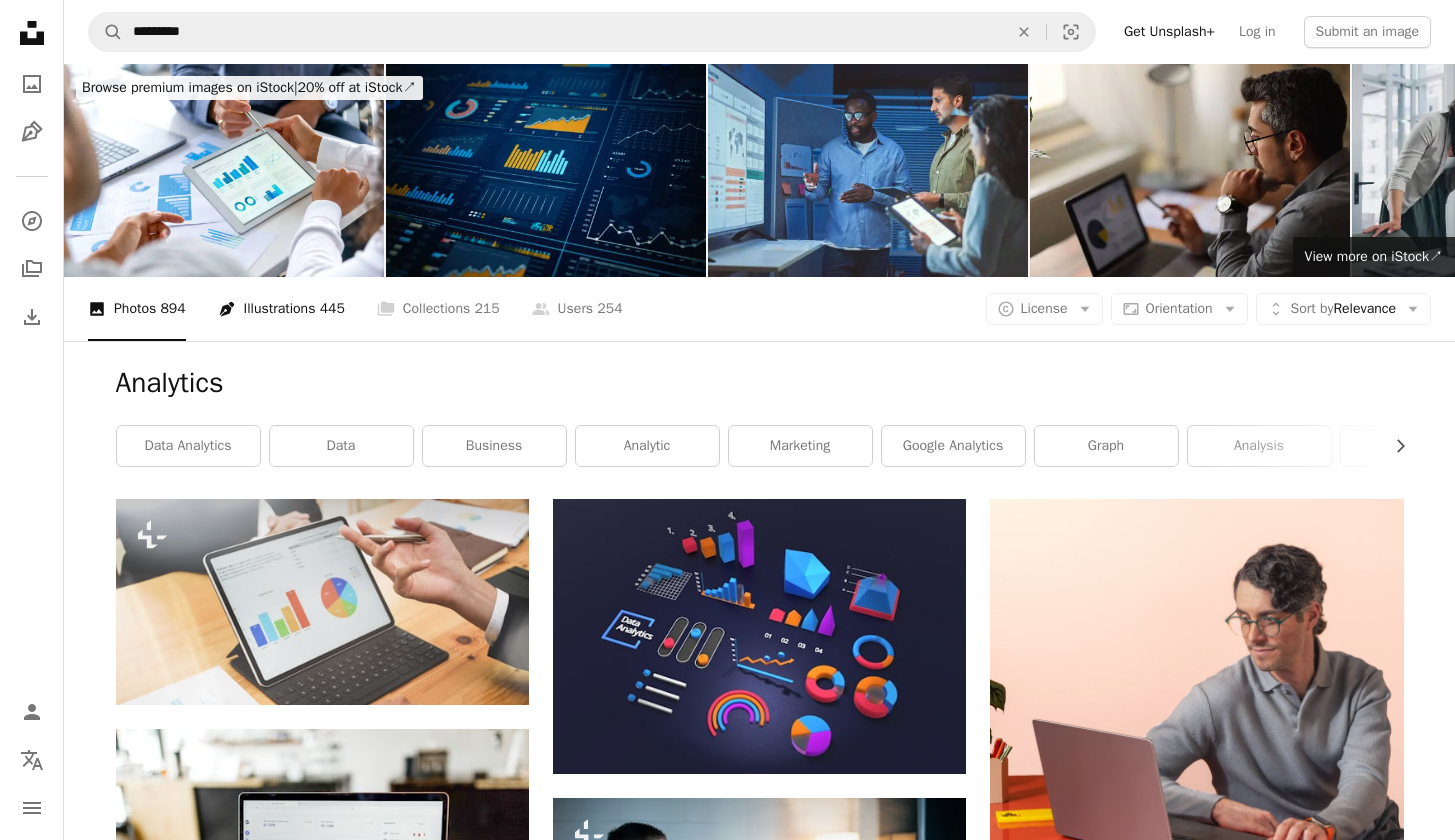 click on "Pen Tool Illustrations   445" at bounding box center [281, 309] 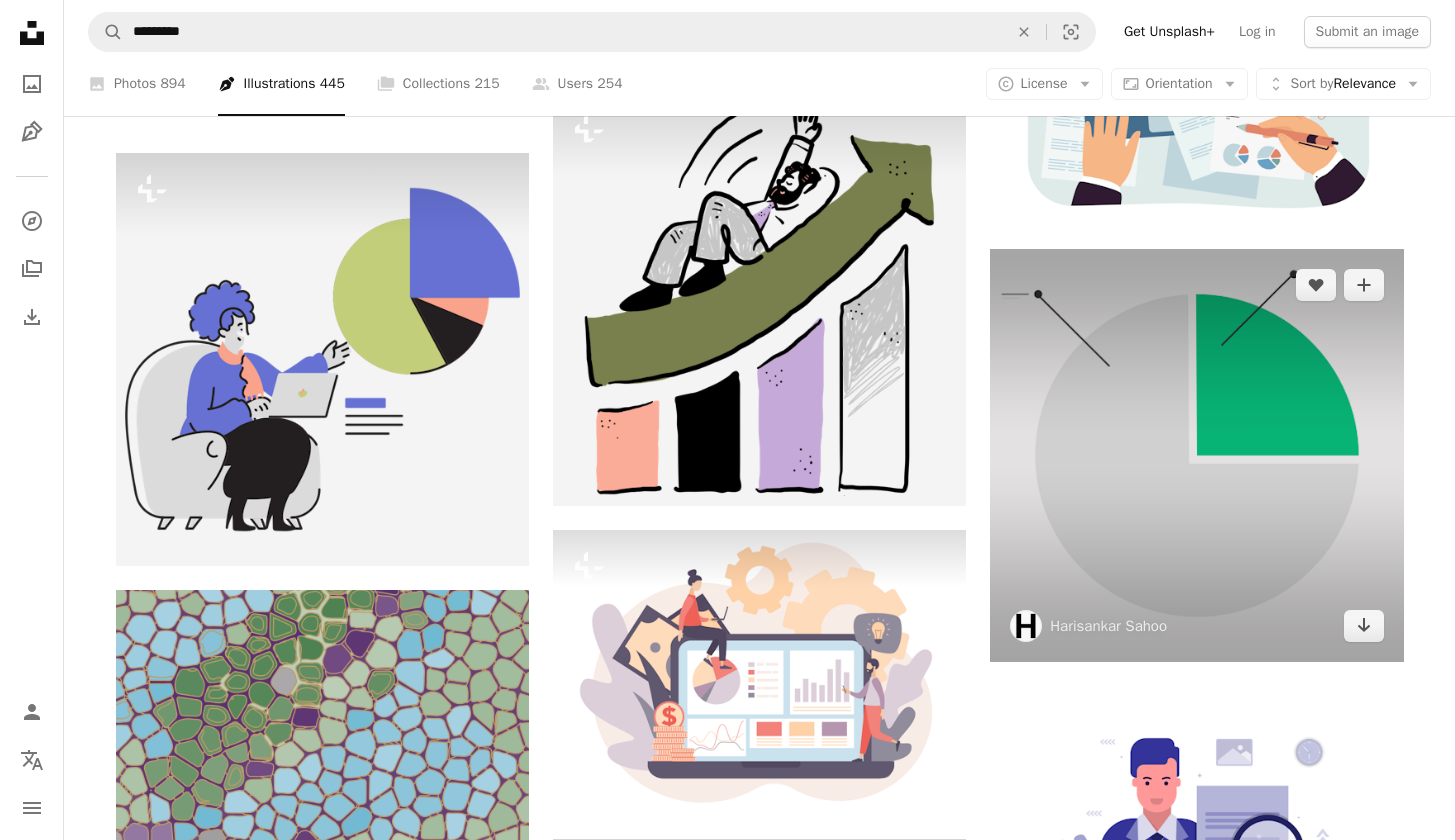 scroll, scrollTop: 1261, scrollLeft: 0, axis: vertical 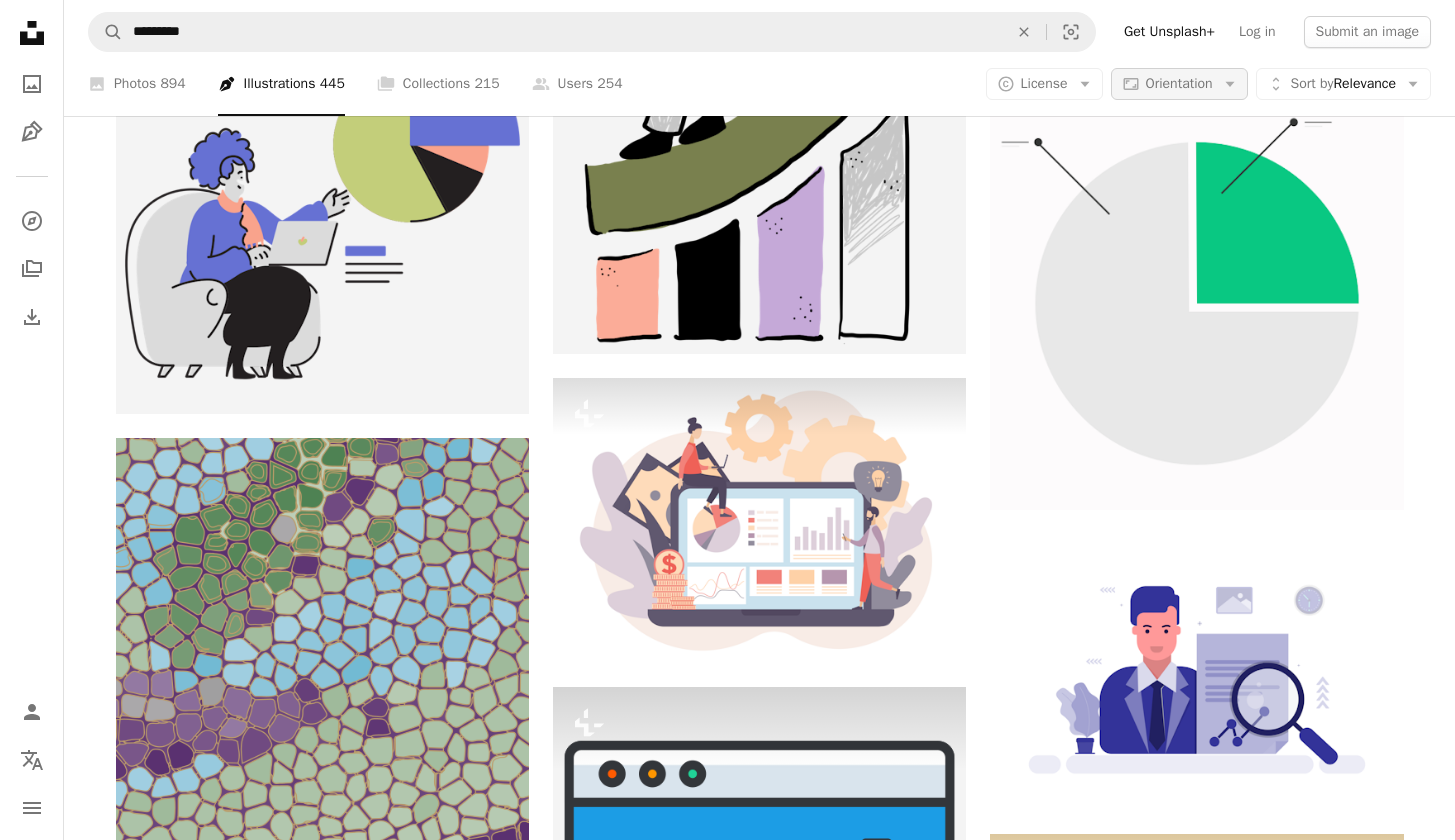 click on "Aspect ratio Orientation Arrow down" at bounding box center [1179, 84] 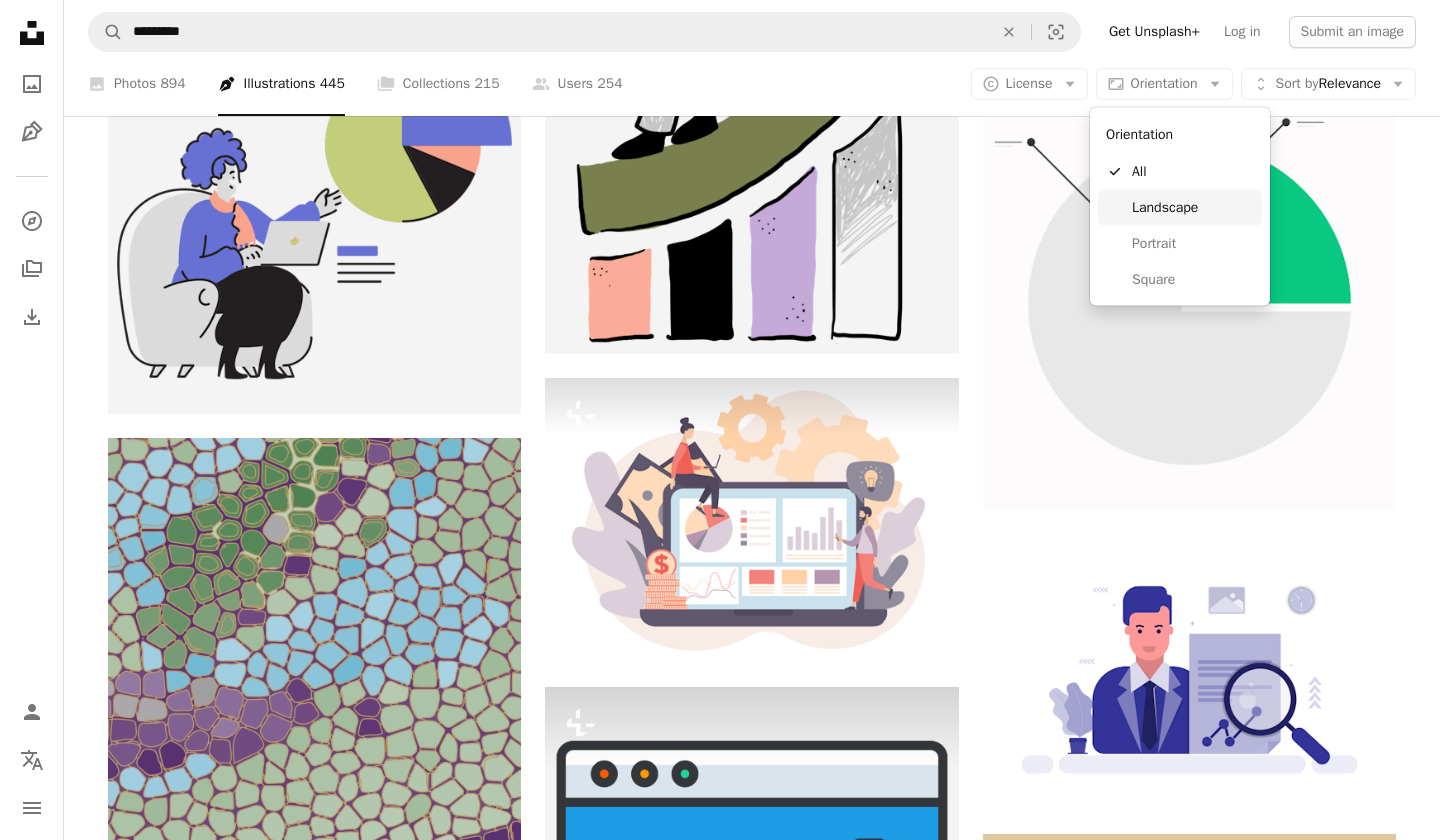 click on "Landscape" at bounding box center [1193, 207] 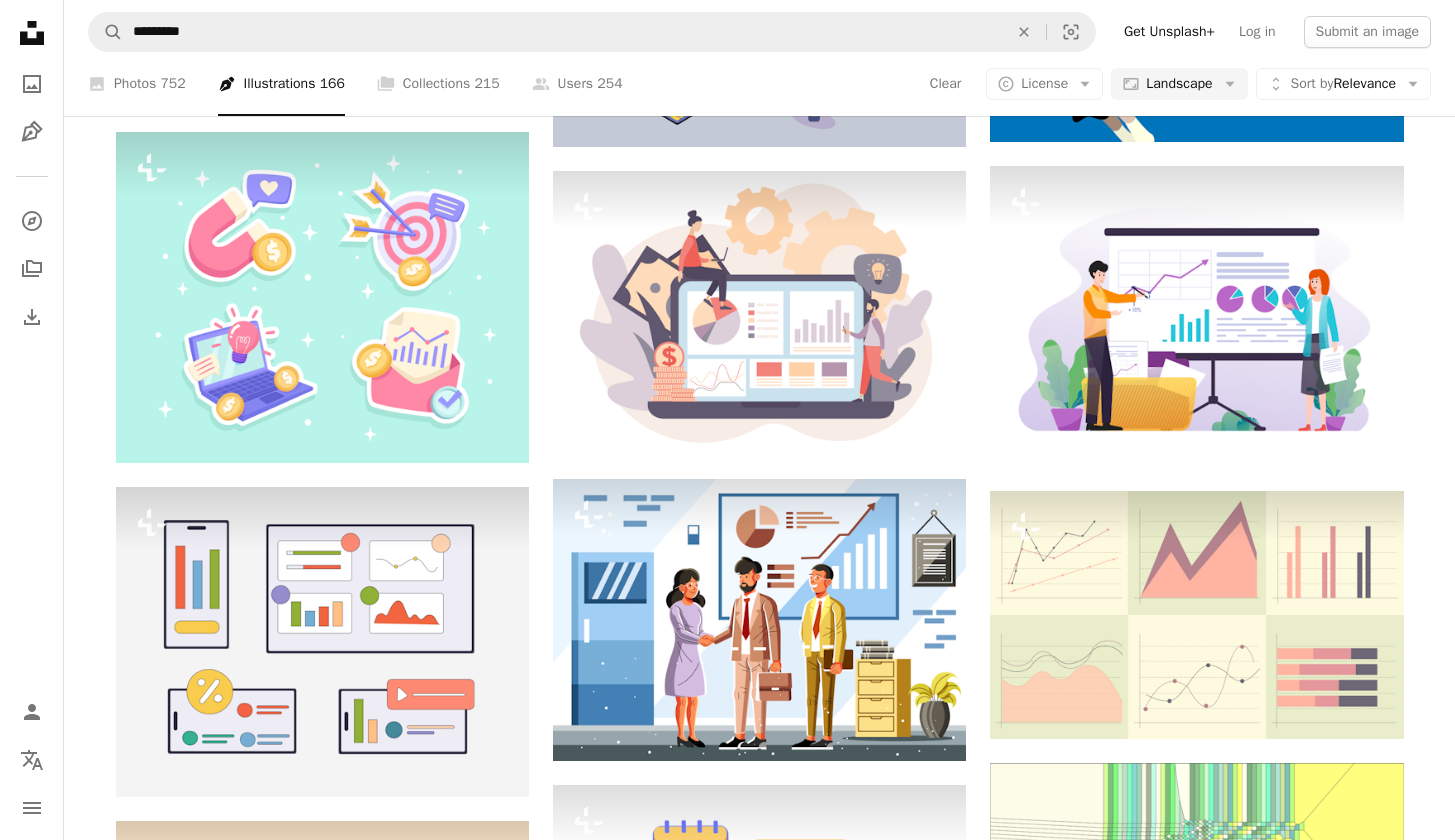 scroll, scrollTop: 1380, scrollLeft: 0, axis: vertical 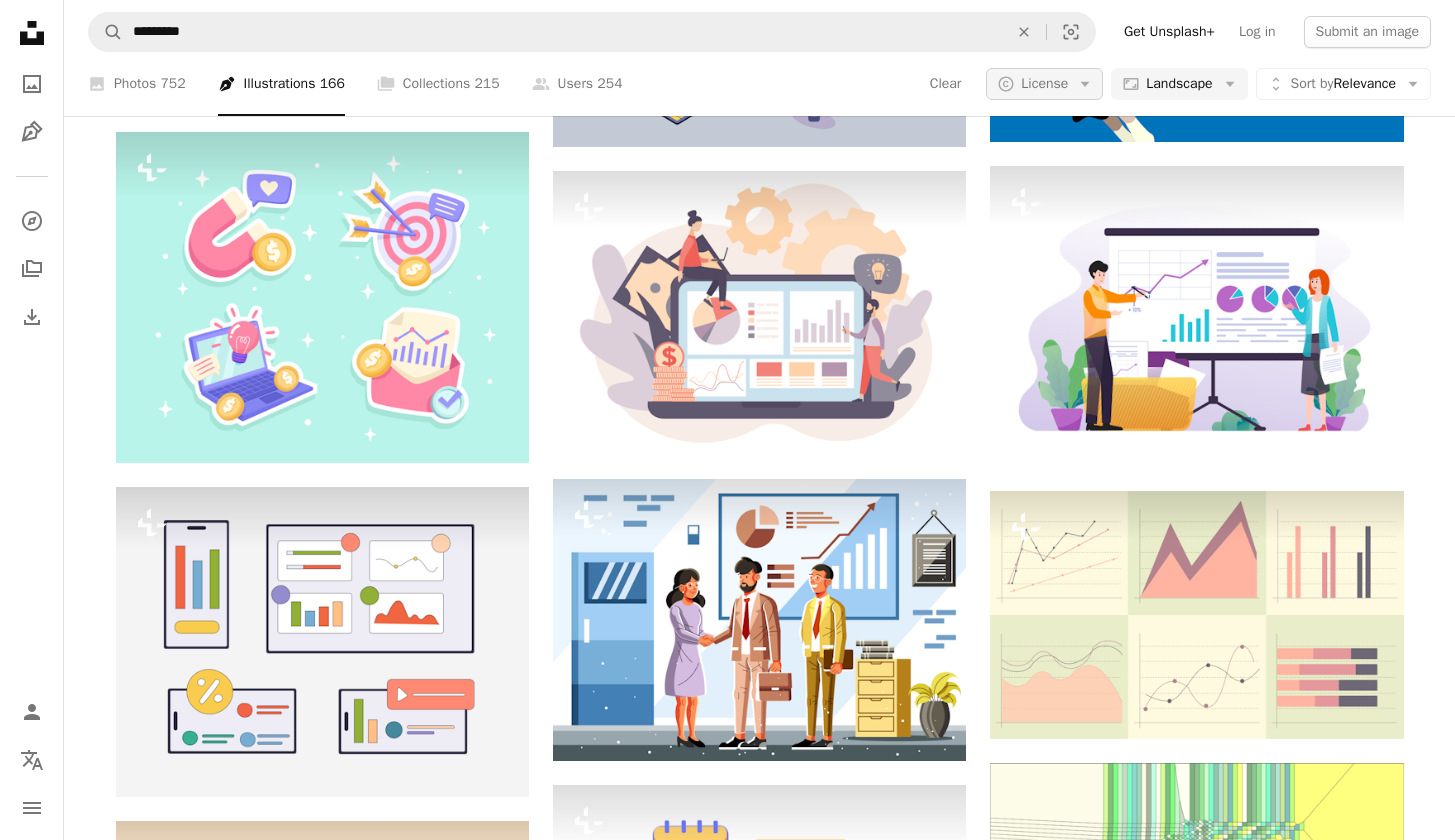 click on "A copyright icon © License Arrow down" at bounding box center (1044, 84) 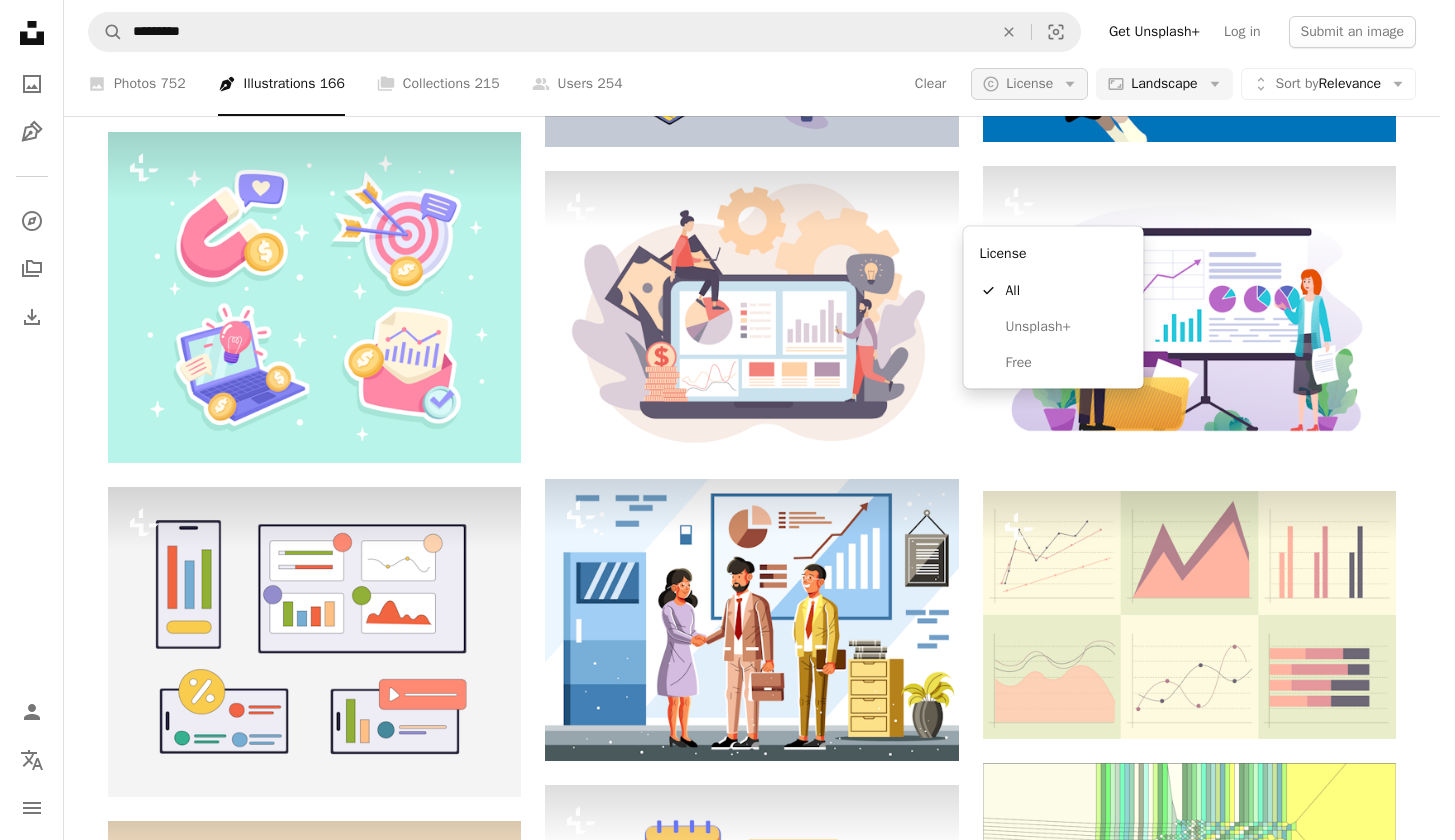 scroll, scrollTop: 0, scrollLeft: 0, axis: both 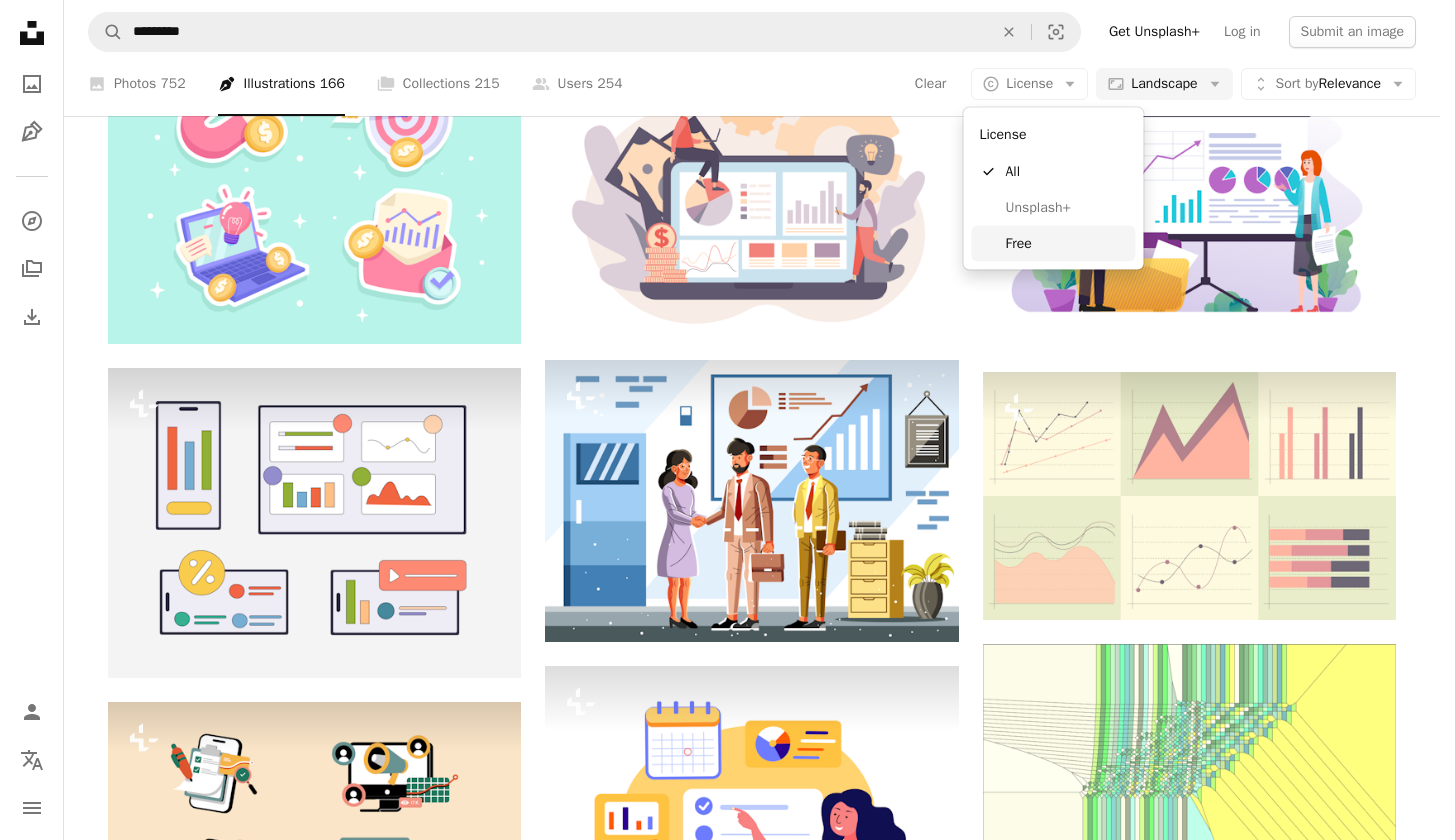 click on "Free" at bounding box center (1067, 243) 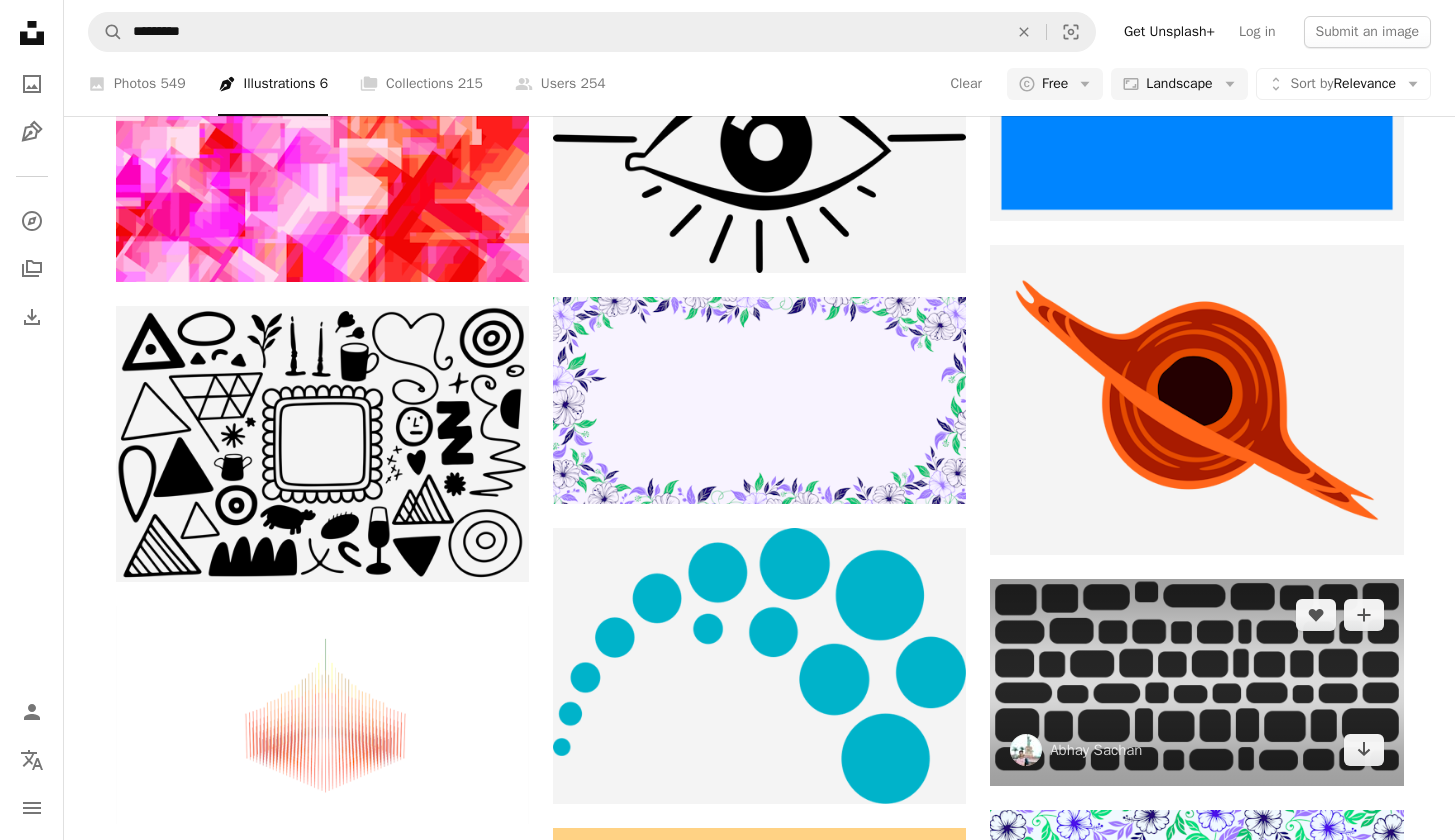 scroll, scrollTop: 1516, scrollLeft: 0, axis: vertical 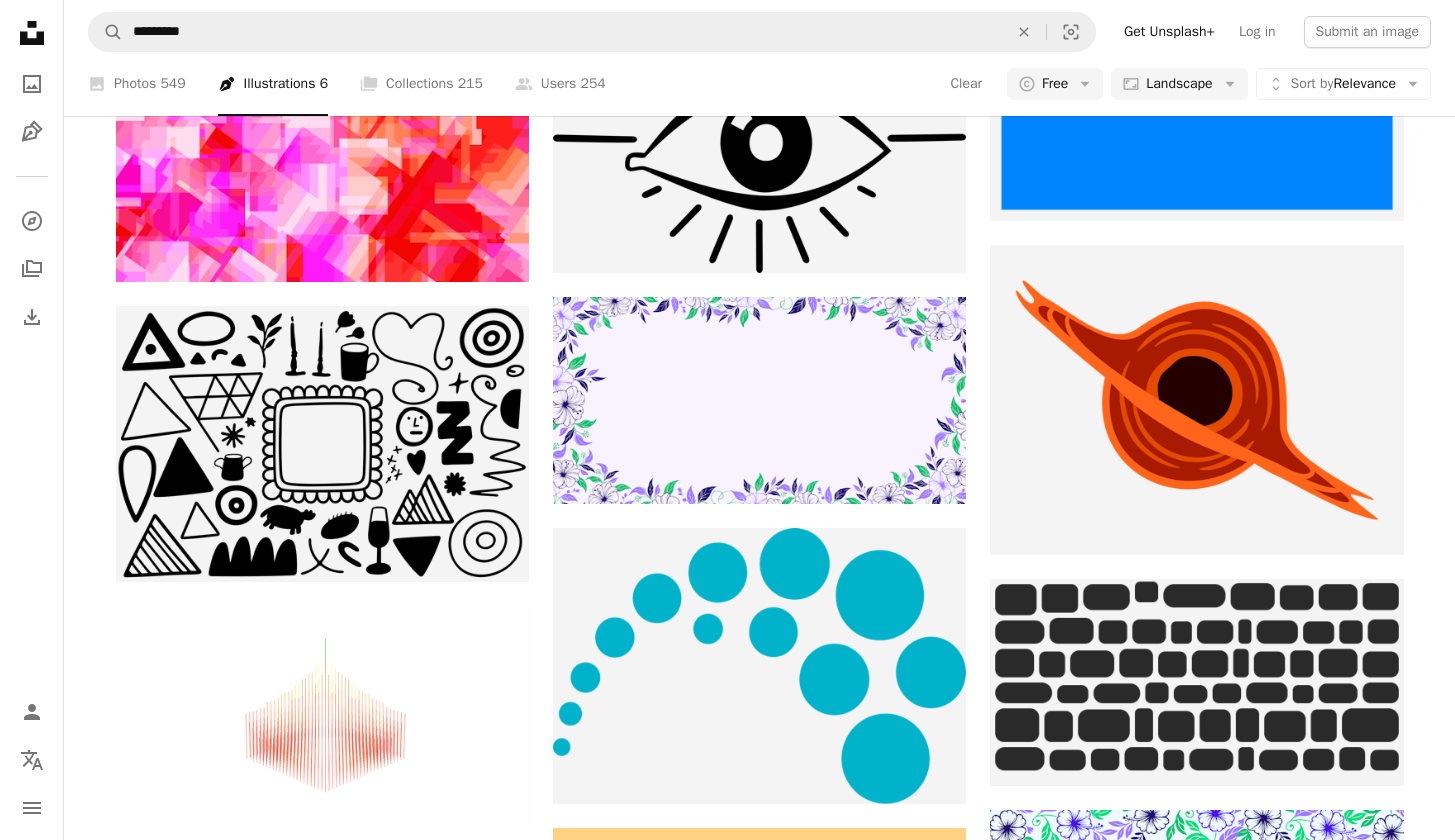 click on "Load more" at bounding box center (760, 2189) 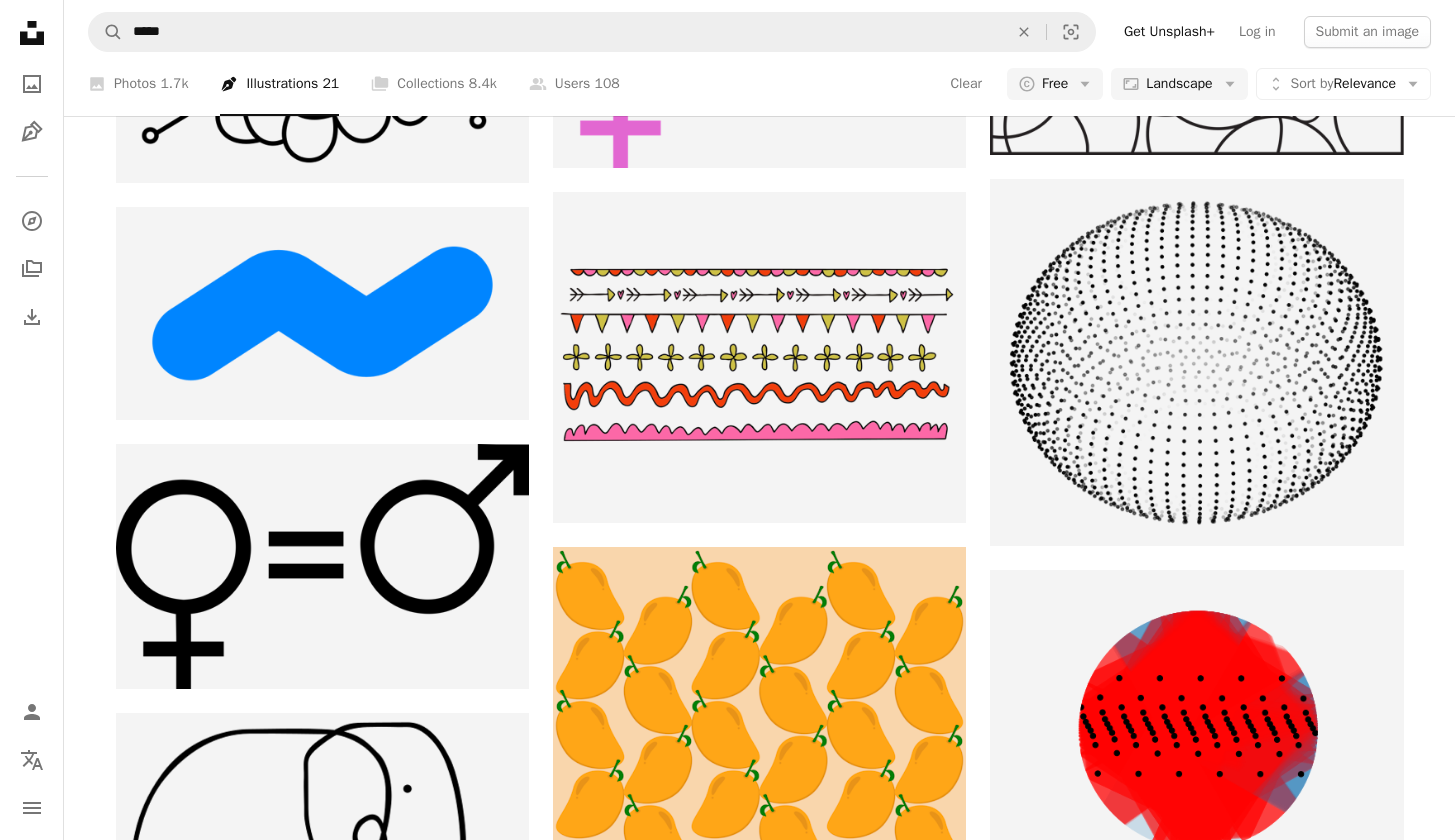 scroll, scrollTop: 0, scrollLeft: 0, axis: both 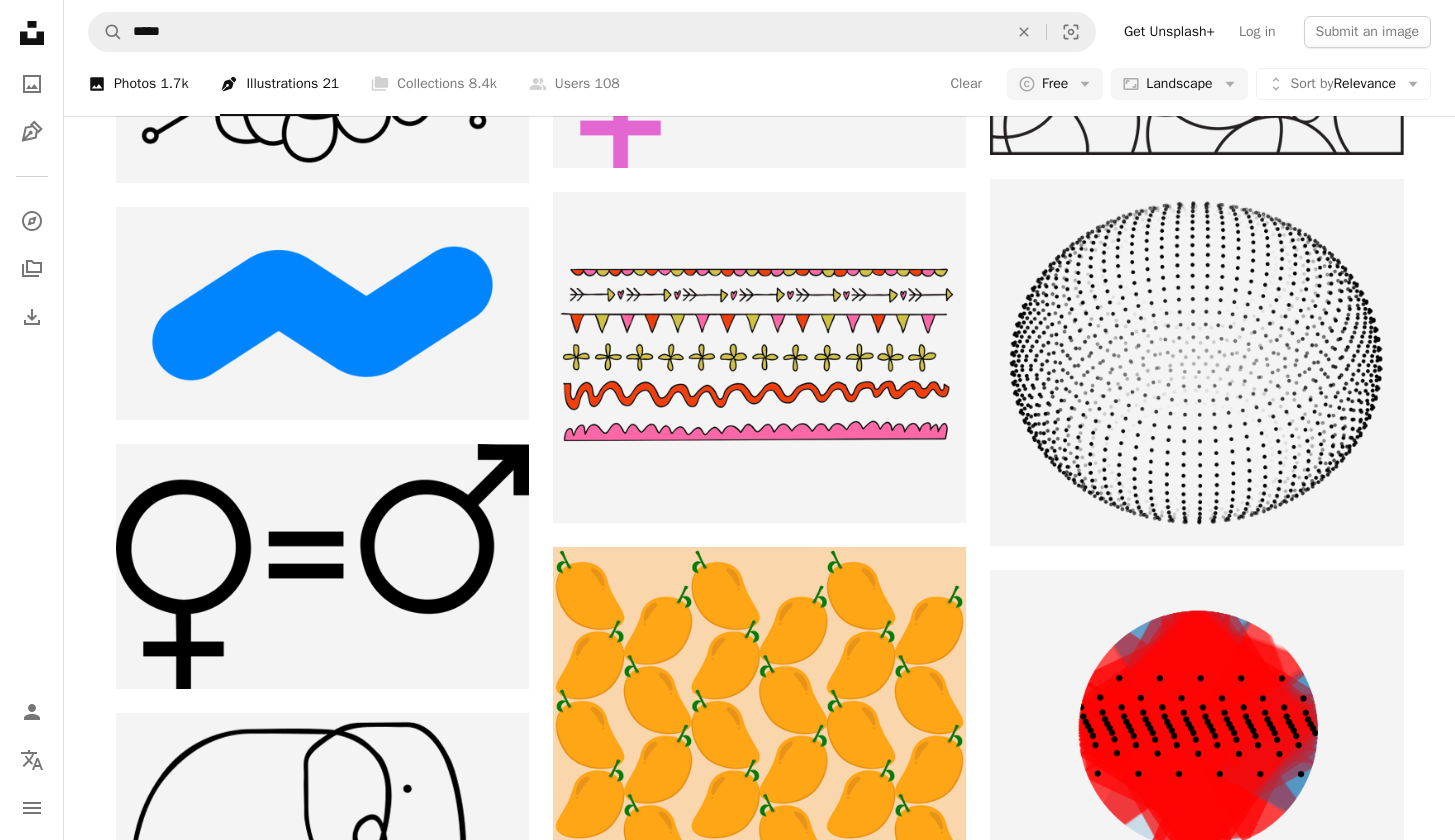 click on "A photo Photos   1.7k" at bounding box center [138, 84] 